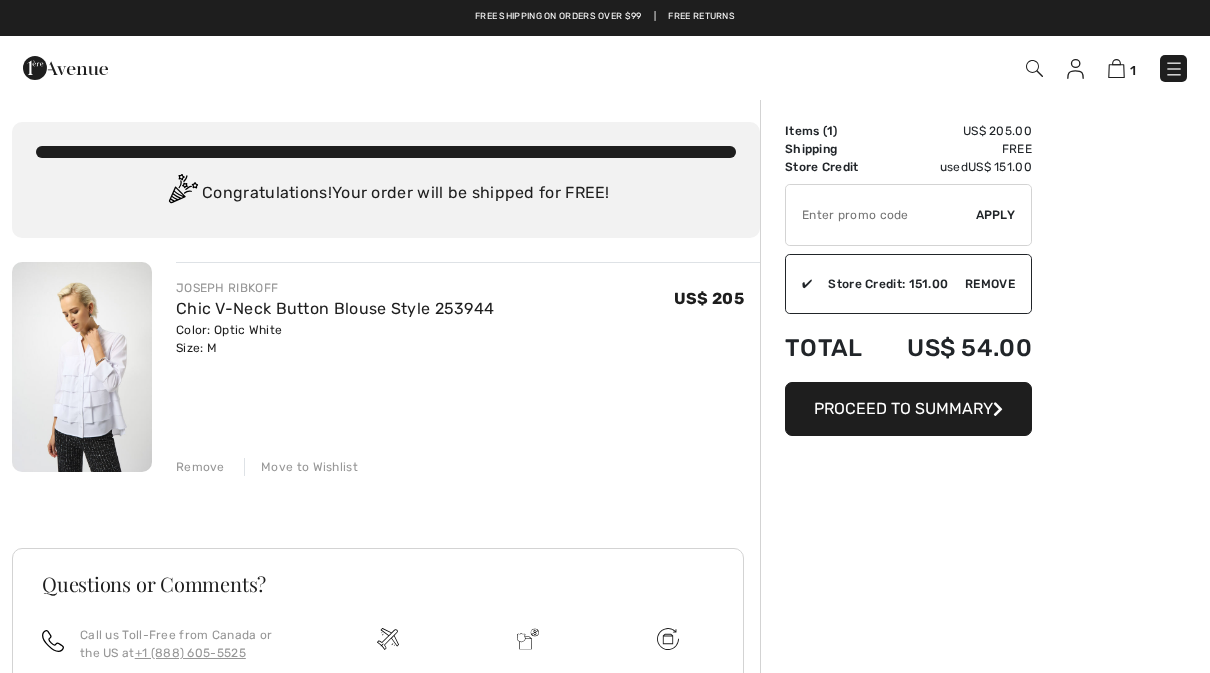 scroll, scrollTop: 0, scrollLeft: 0, axis: both 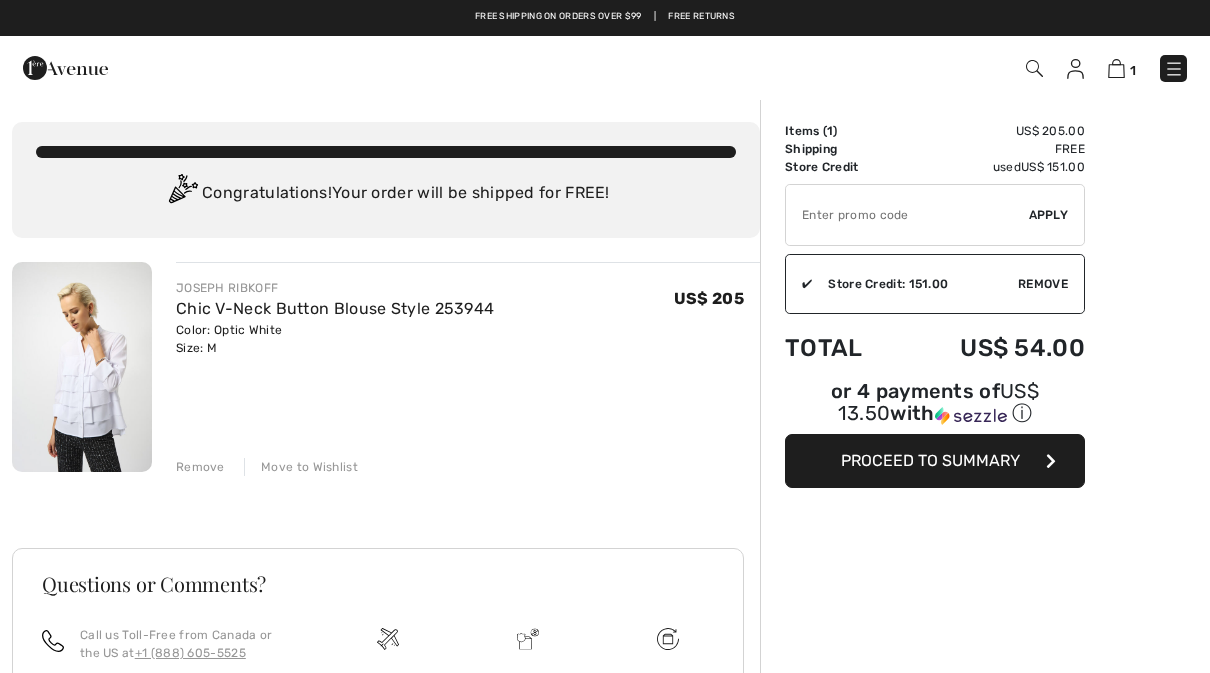 click at bounding box center [1173, 68] 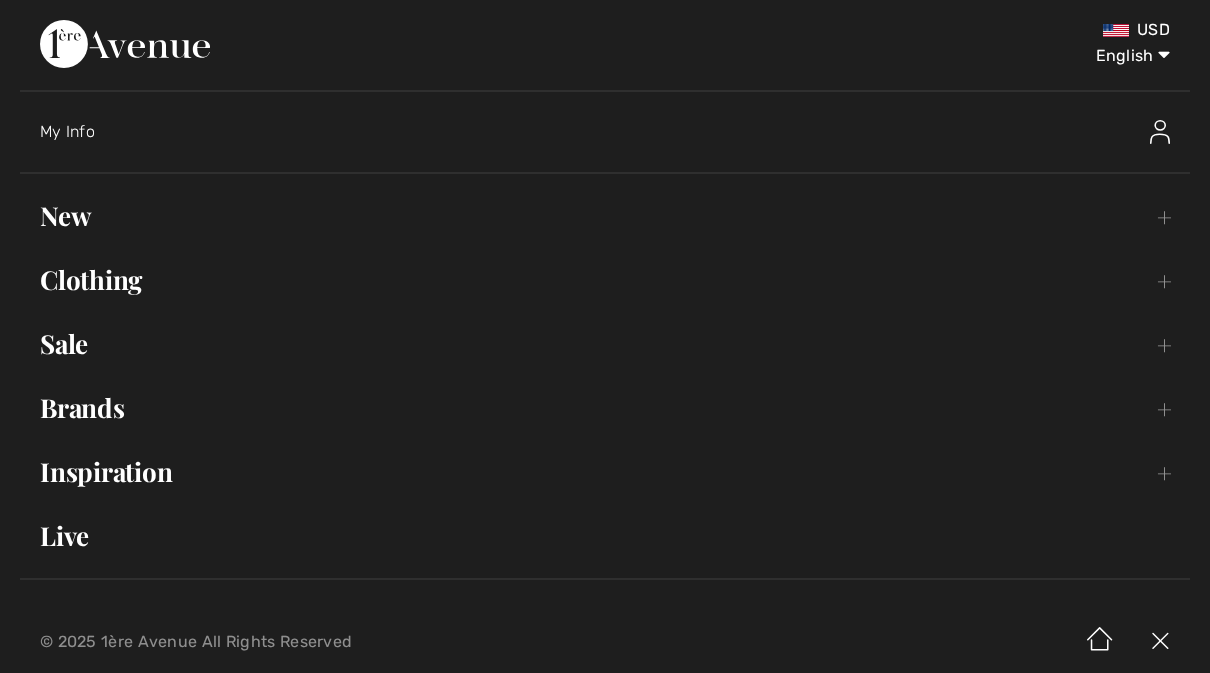click on "New Toggle submenu" at bounding box center (605, 216) 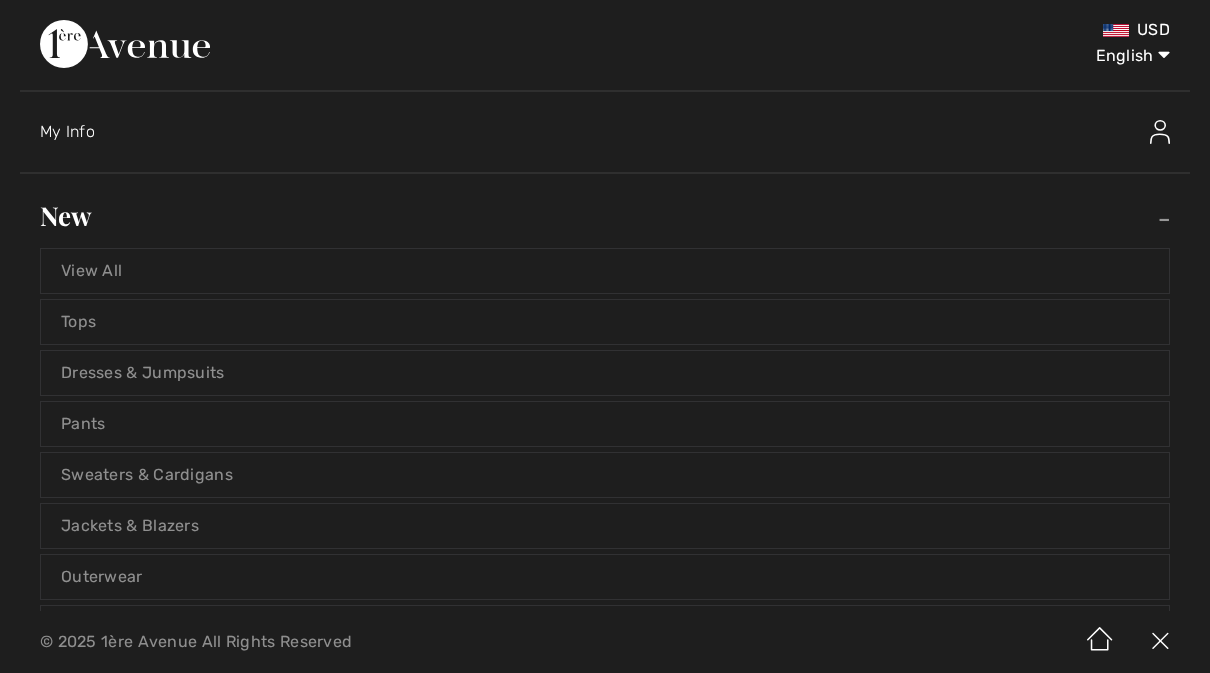 click on "Tops" at bounding box center (605, 322) 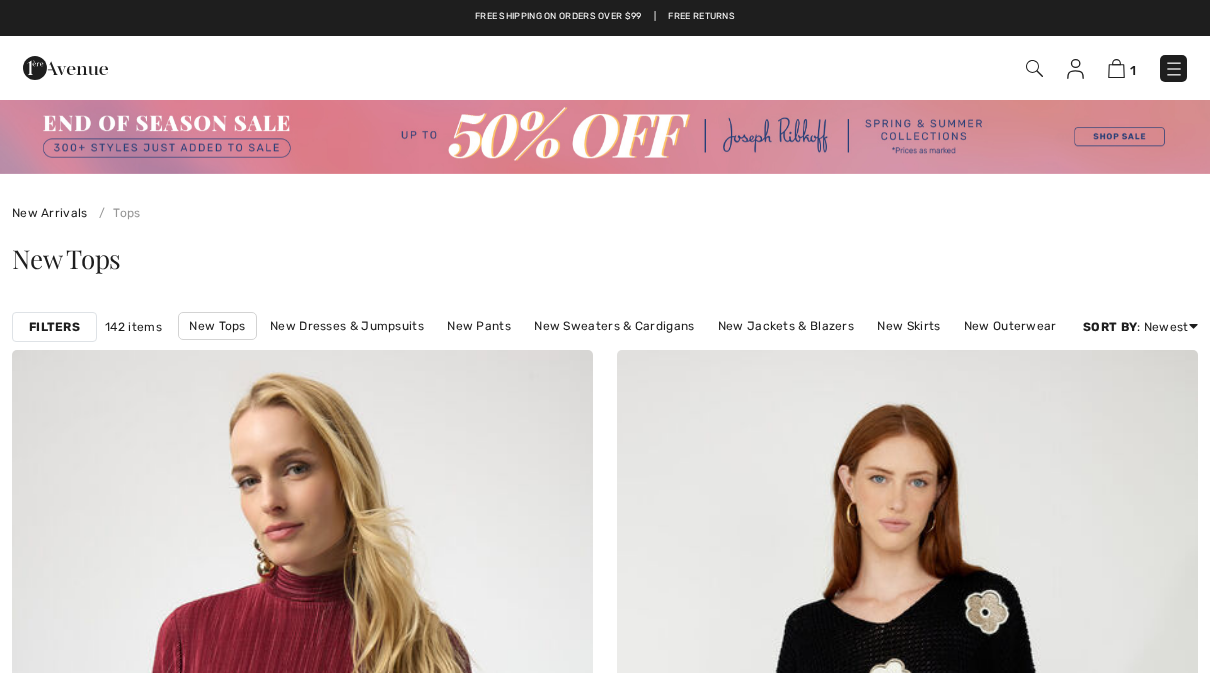 scroll, scrollTop: 0, scrollLeft: 0, axis: both 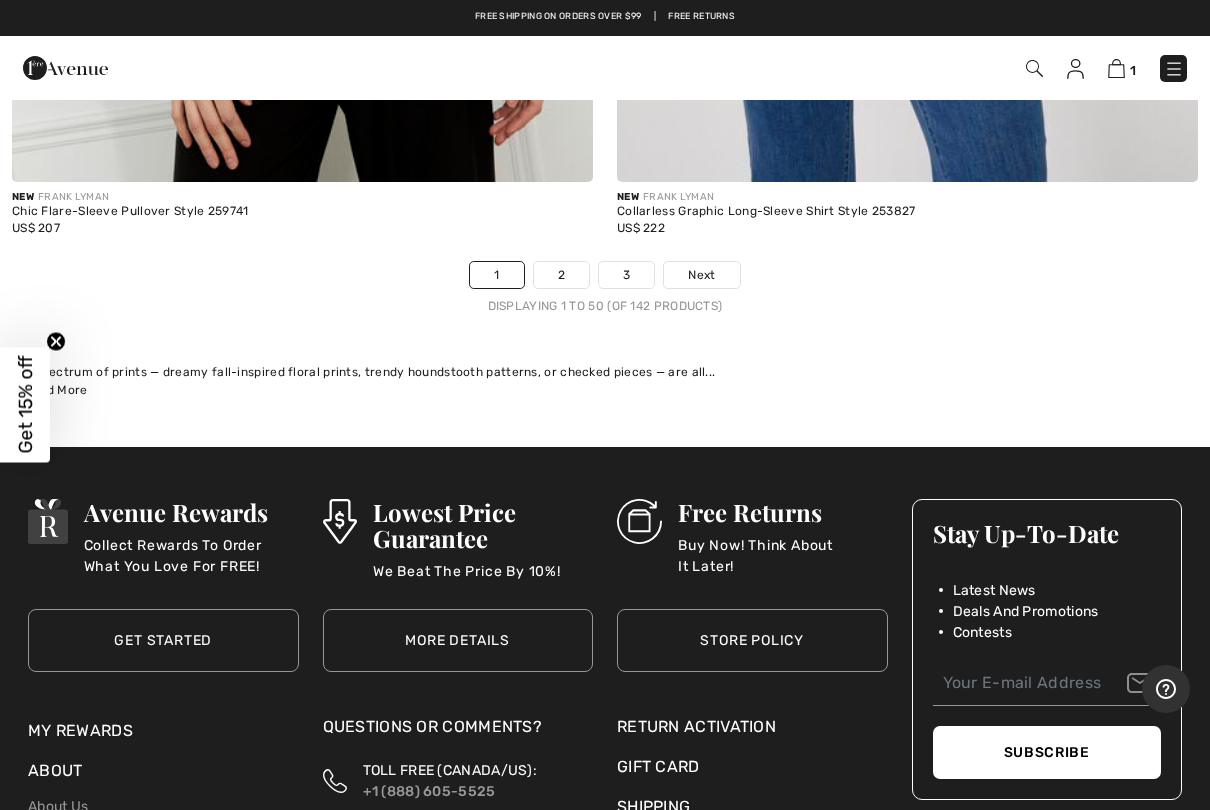 click on "2" at bounding box center [561, 275] 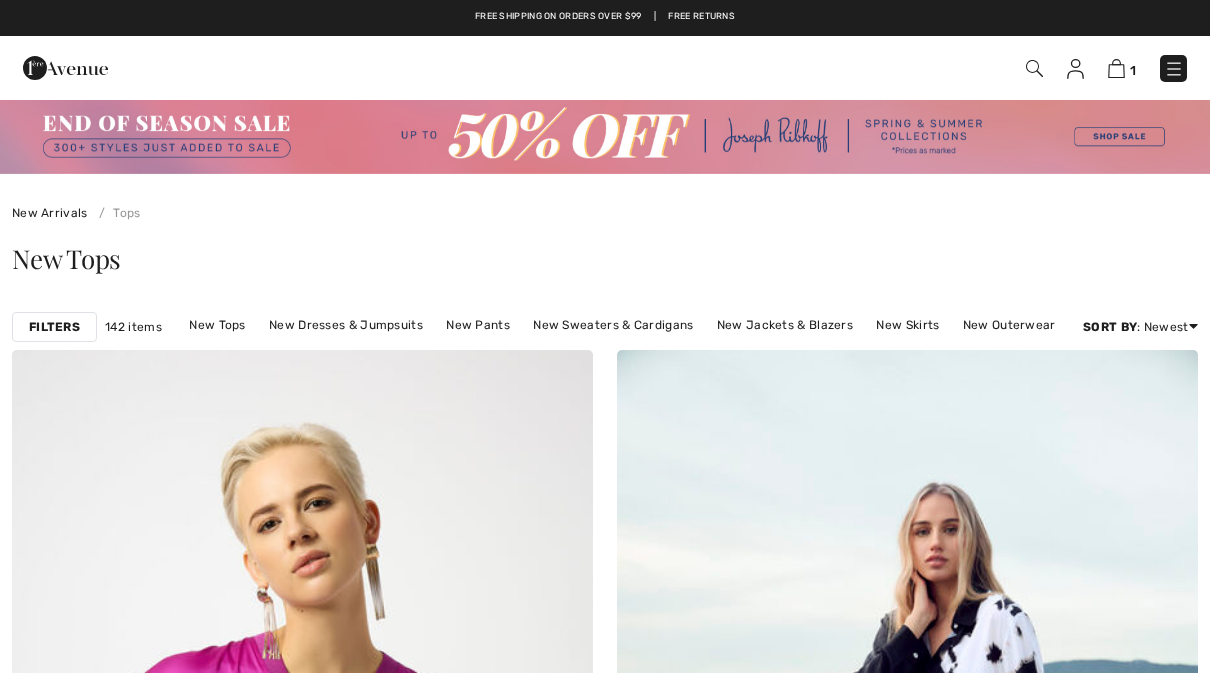 scroll, scrollTop: 0, scrollLeft: 0, axis: both 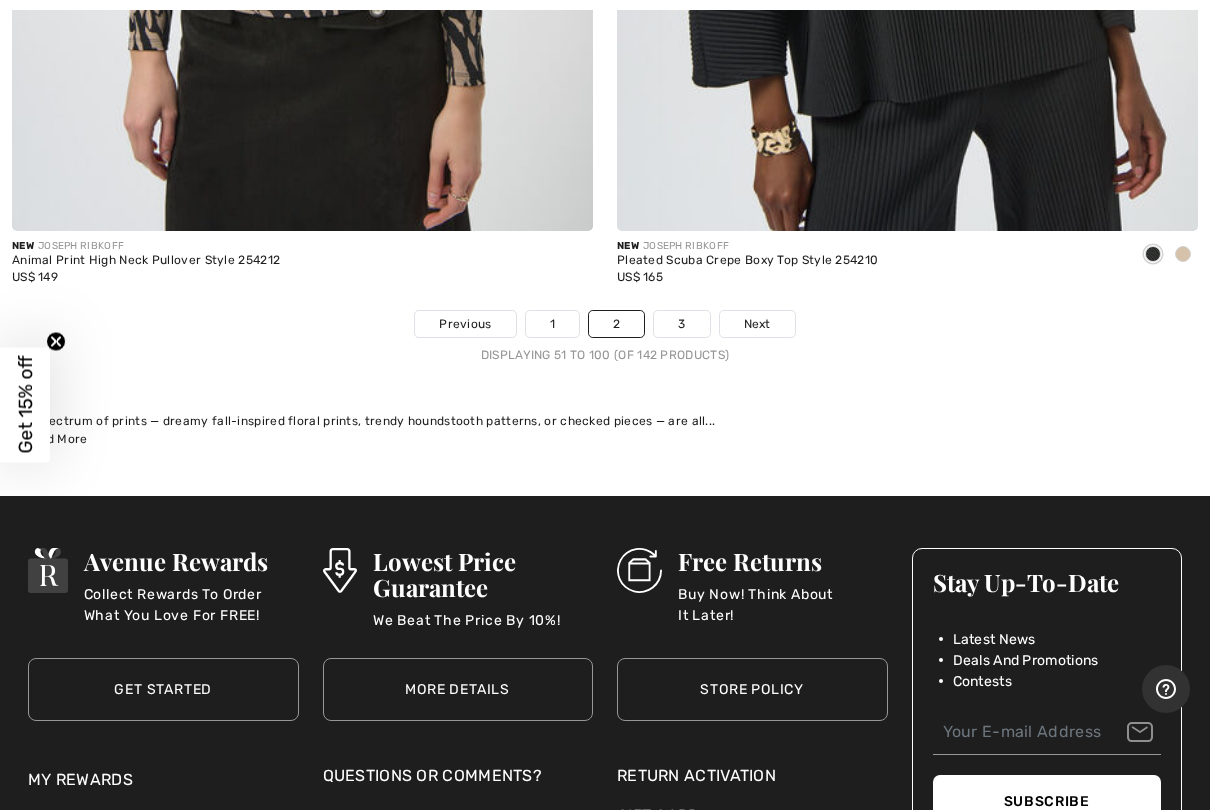 click on "3" at bounding box center (681, 324) 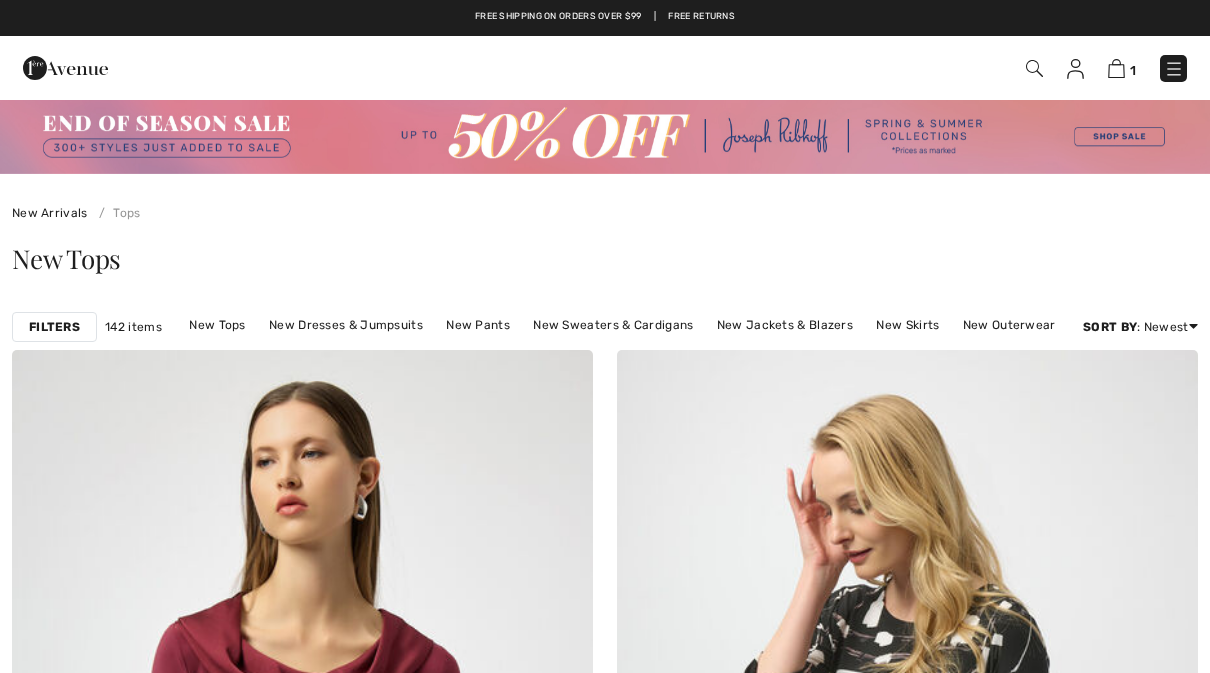 scroll, scrollTop: 0, scrollLeft: 0, axis: both 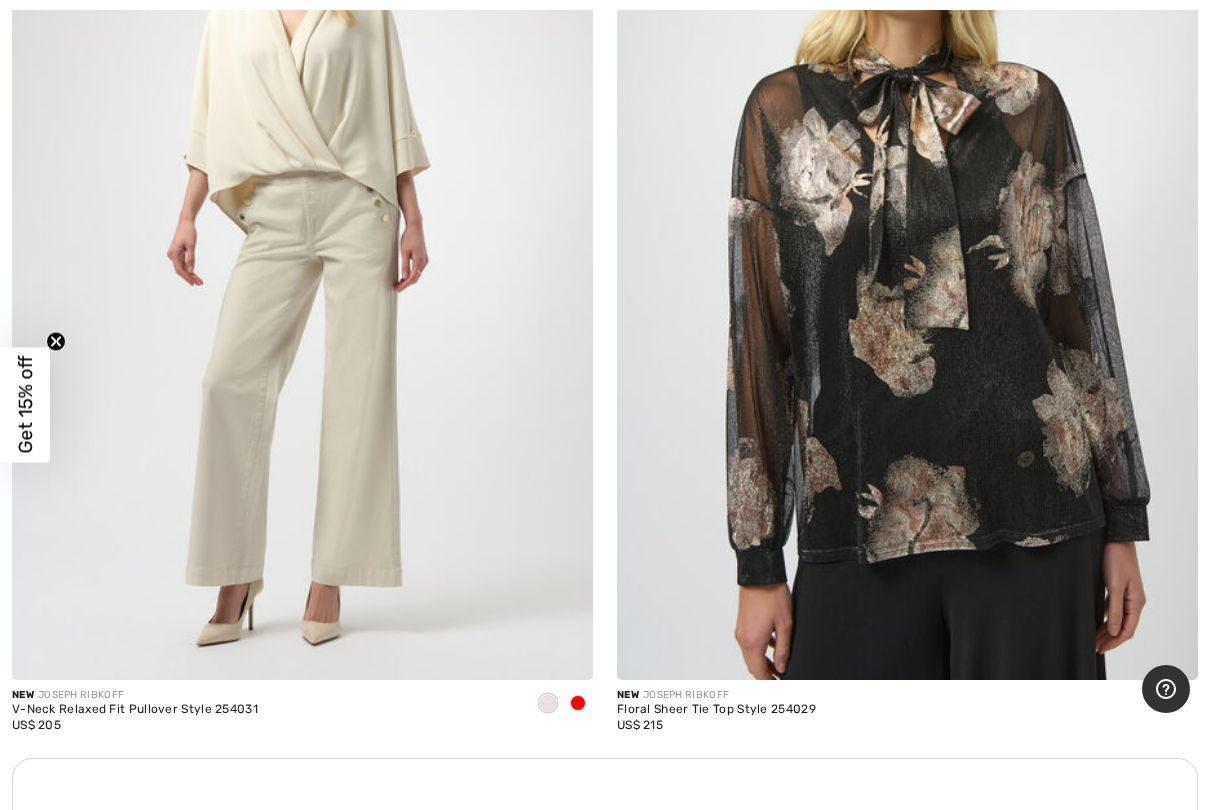 click at bounding box center [907, 244] 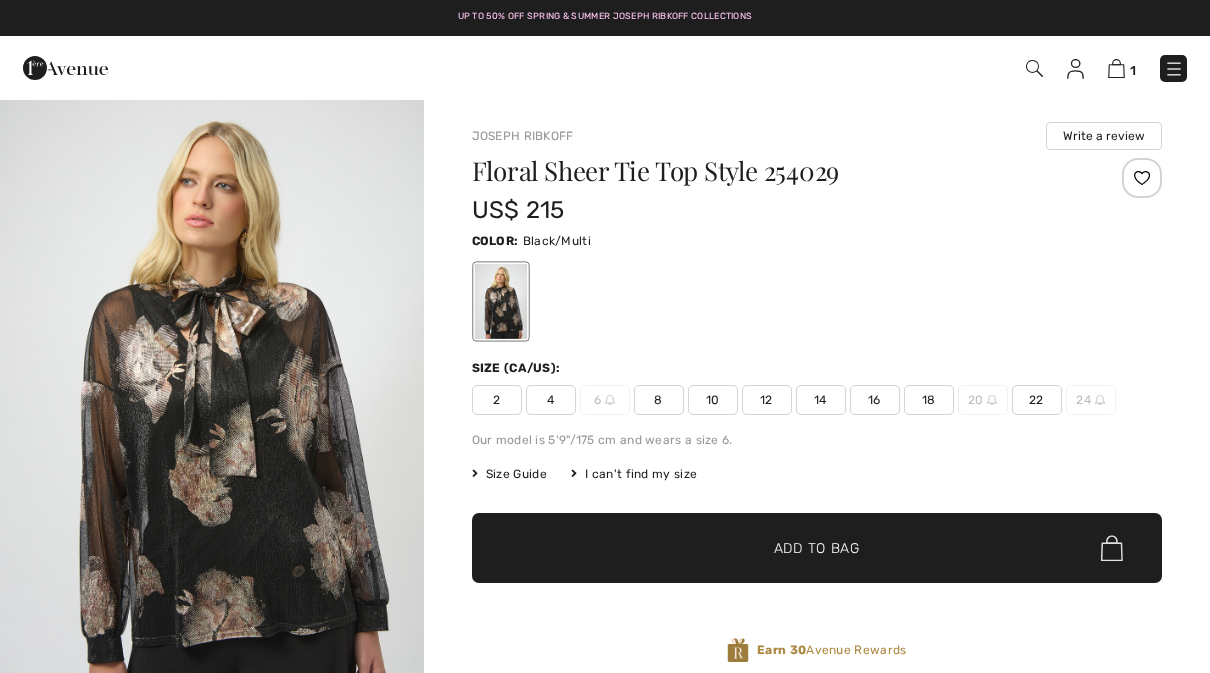scroll, scrollTop: 0, scrollLeft: 0, axis: both 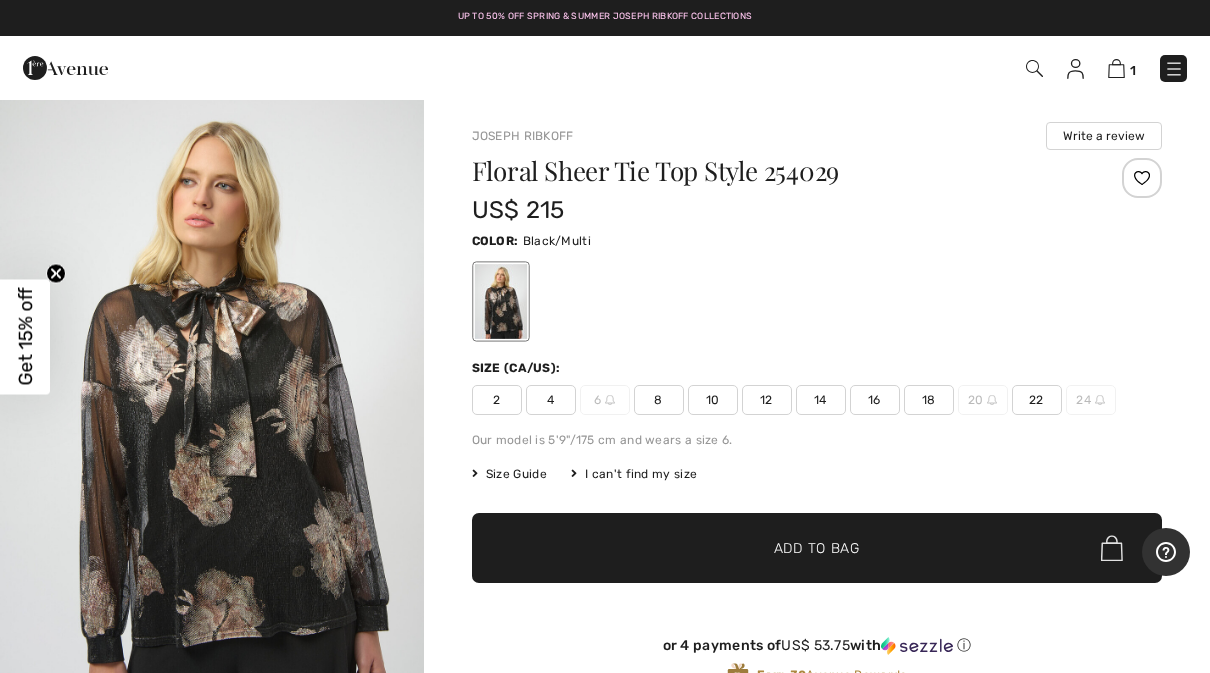 click at bounding box center (212, 415) 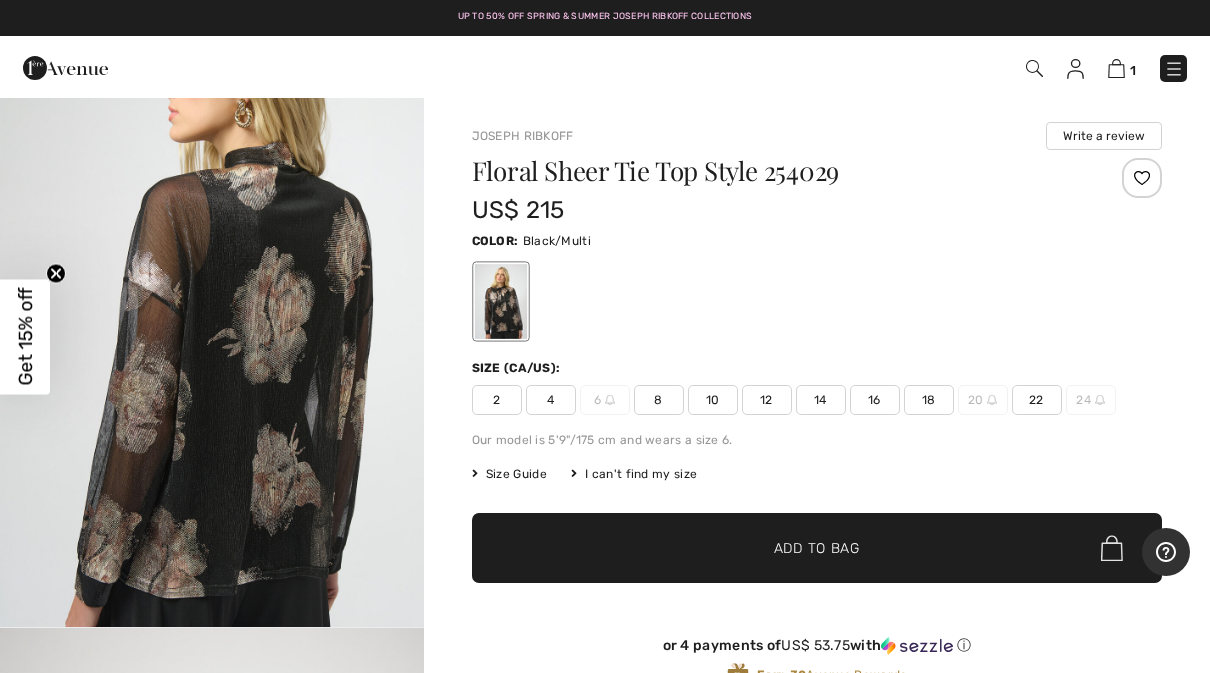 scroll, scrollTop: 2135, scrollLeft: 0, axis: vertical 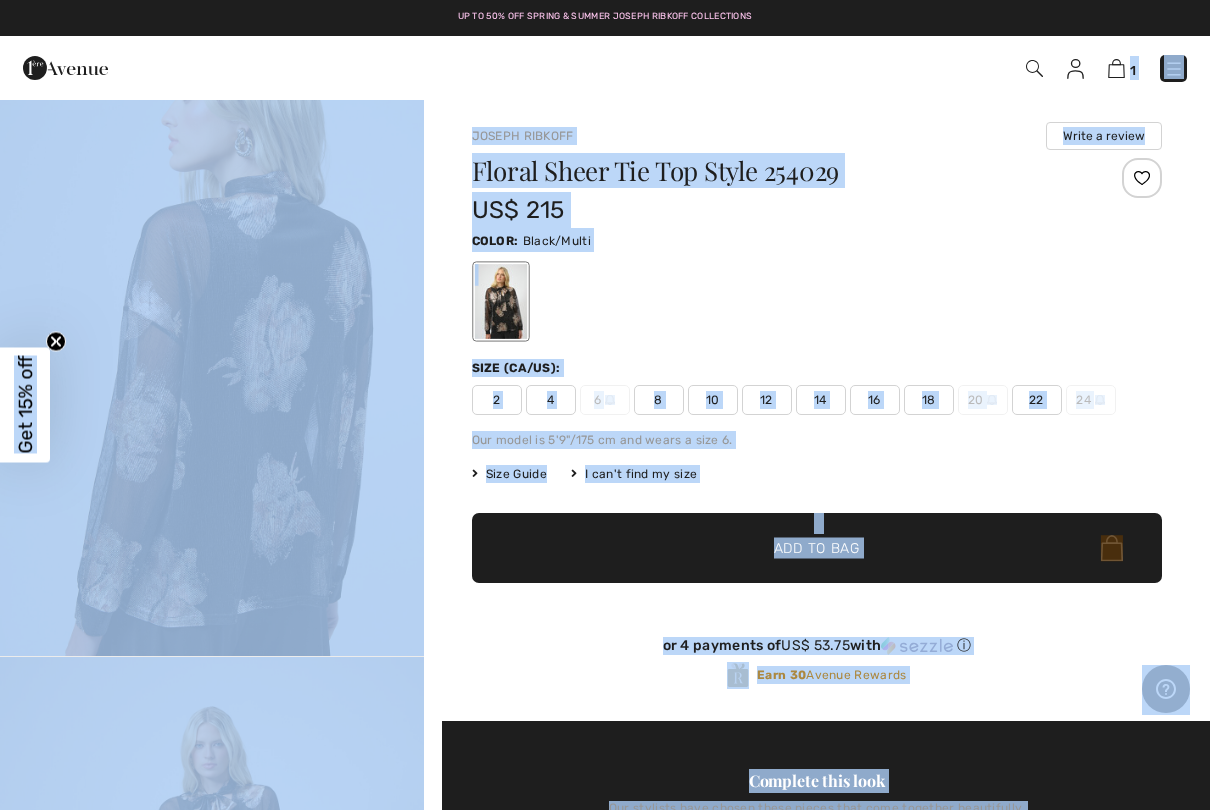 click at bounding box center (212, 339) 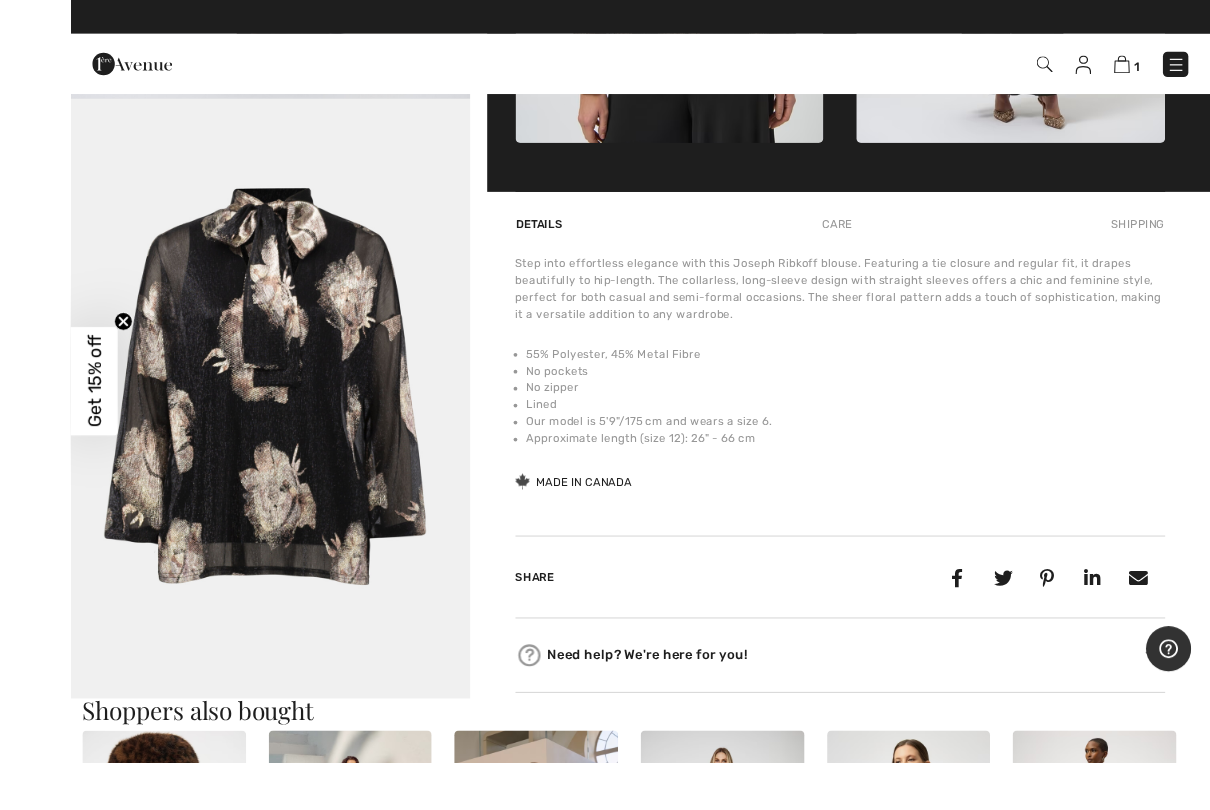 scroll, scrollTop: 1234, scrollLeft: 0, axis: vertical 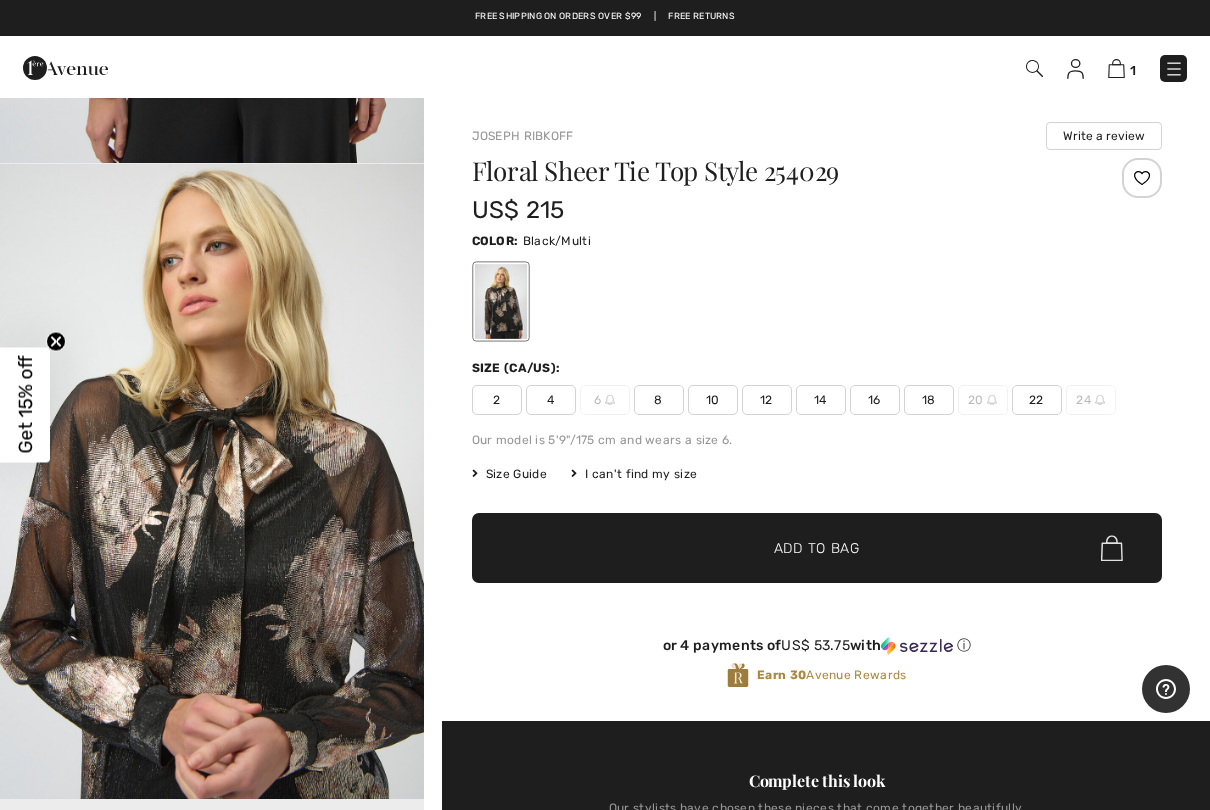 click at bounding box center [212, 481] 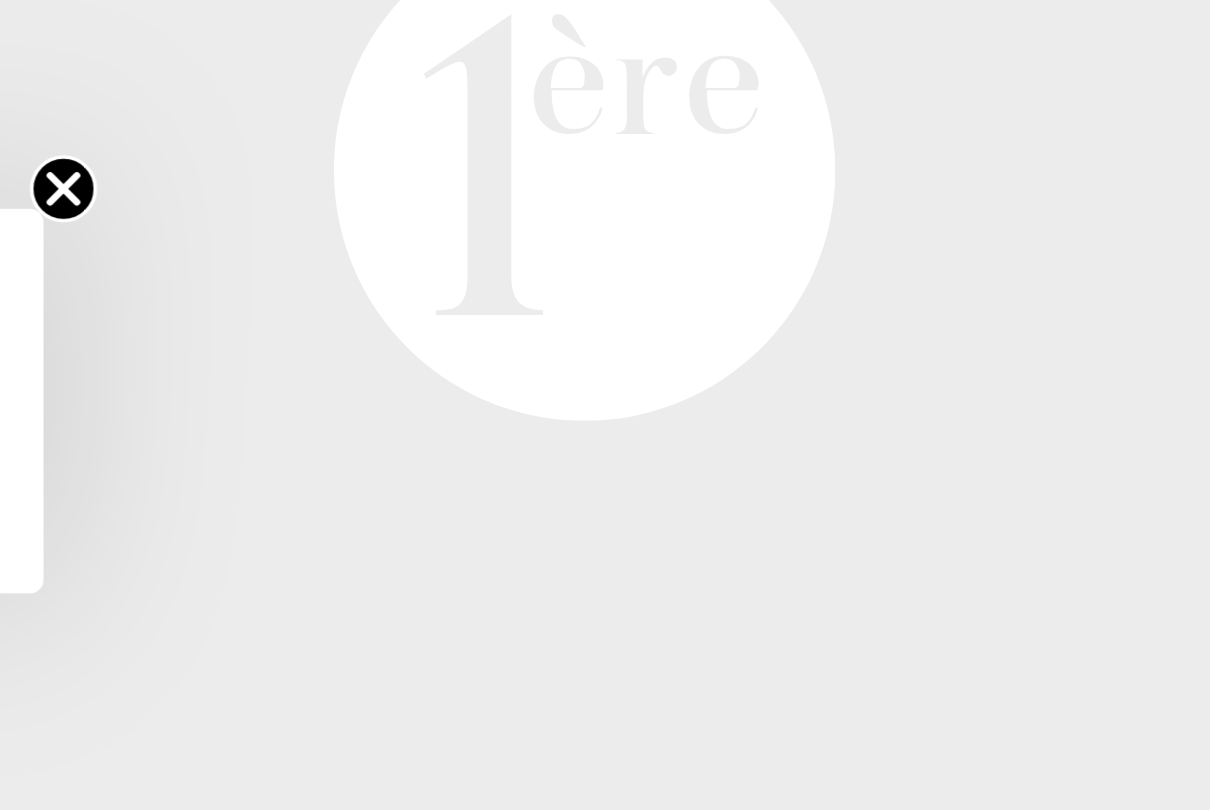 scroll, scrollTop: 1351, scrollLeft: 0, axis: vertical 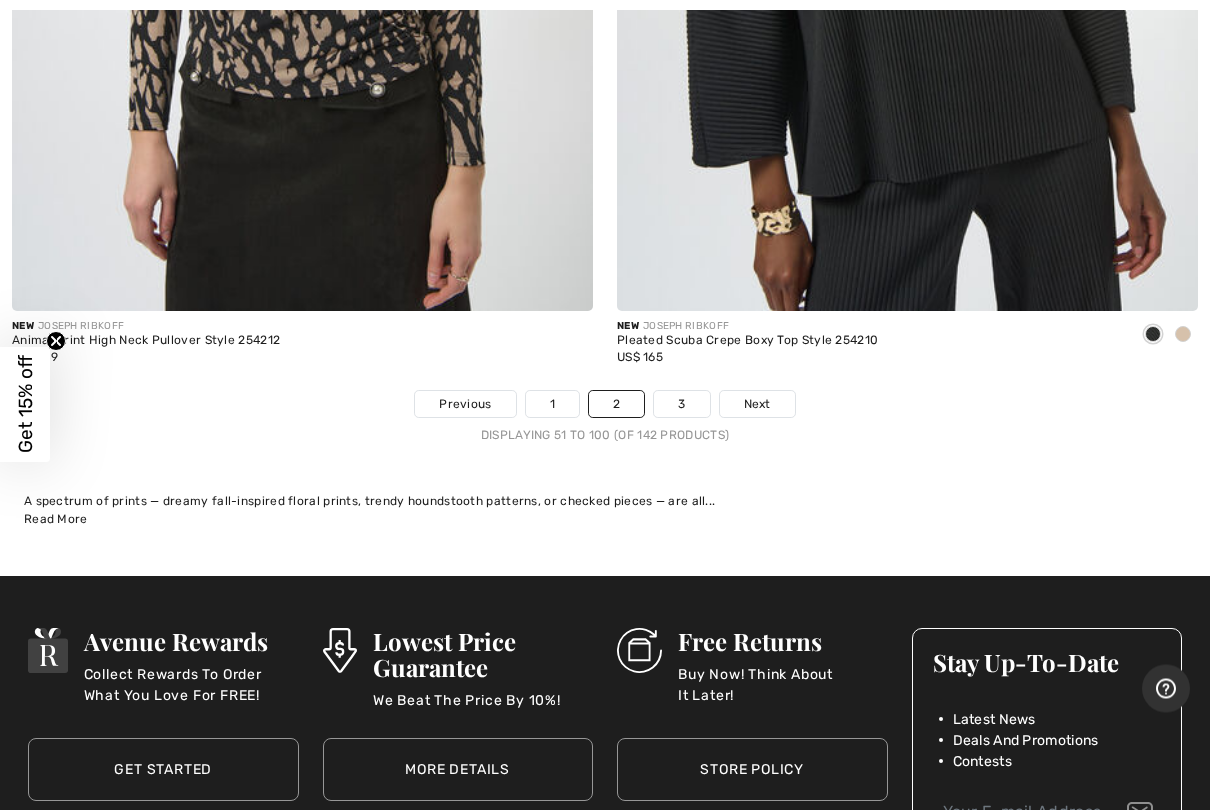 click on "3" at bounding box center [681, 405] 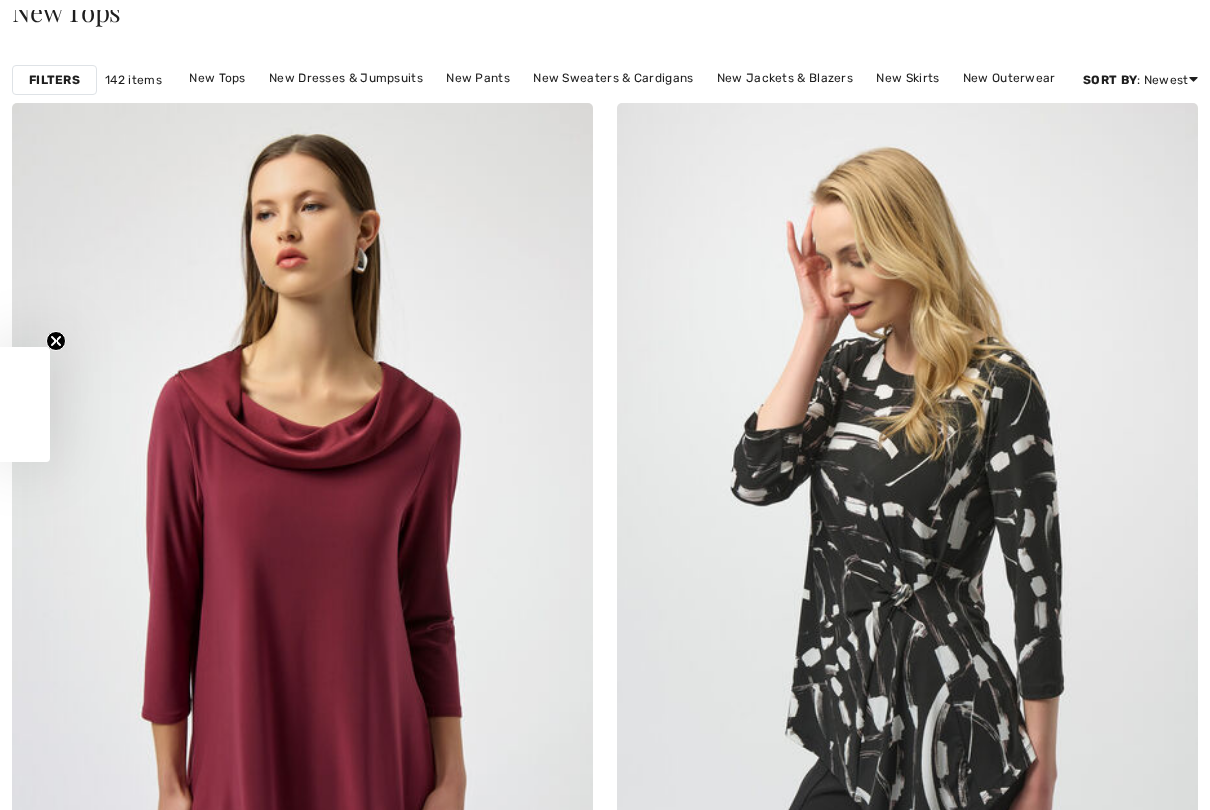 scroll, scrollTop: 0, scrollLeft: 0, axis: both 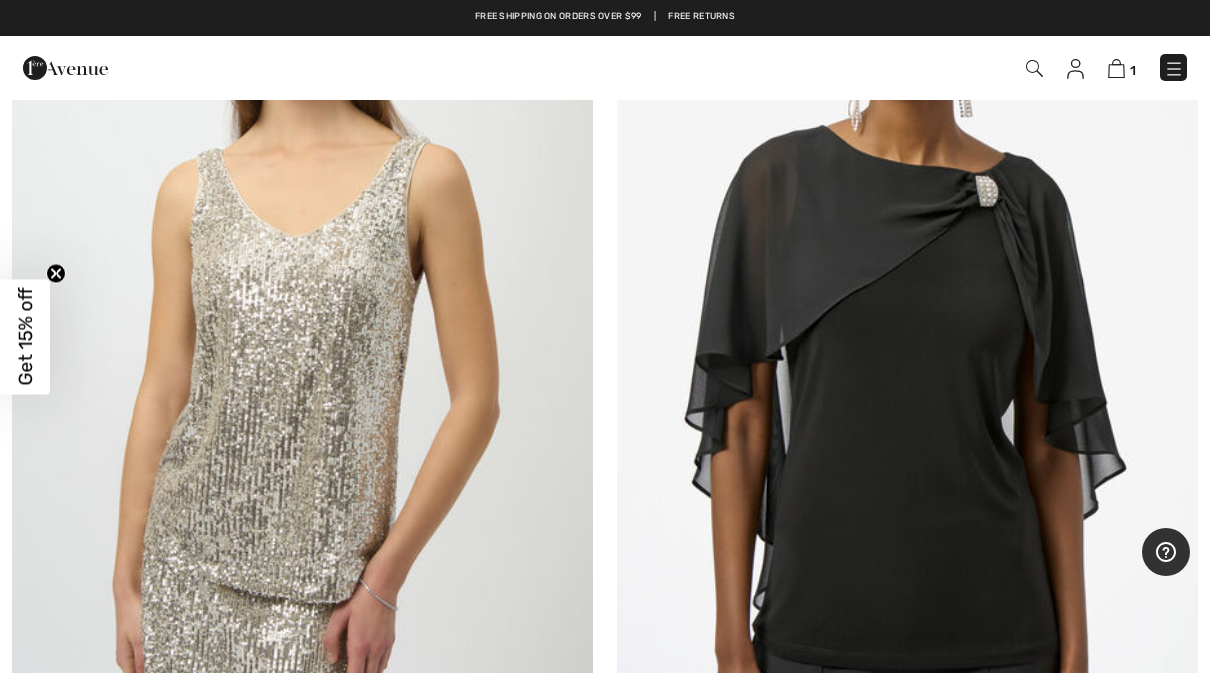 click at bounding box center (1174, 69) 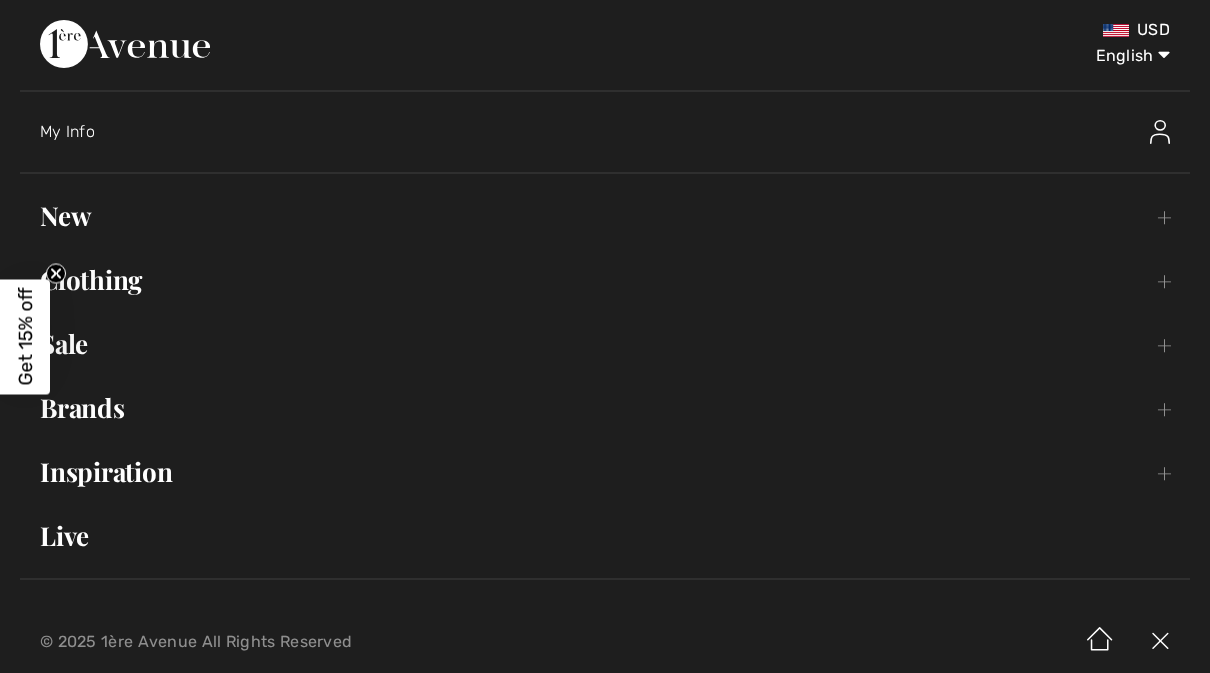 click at bounding box center (1160, 132) 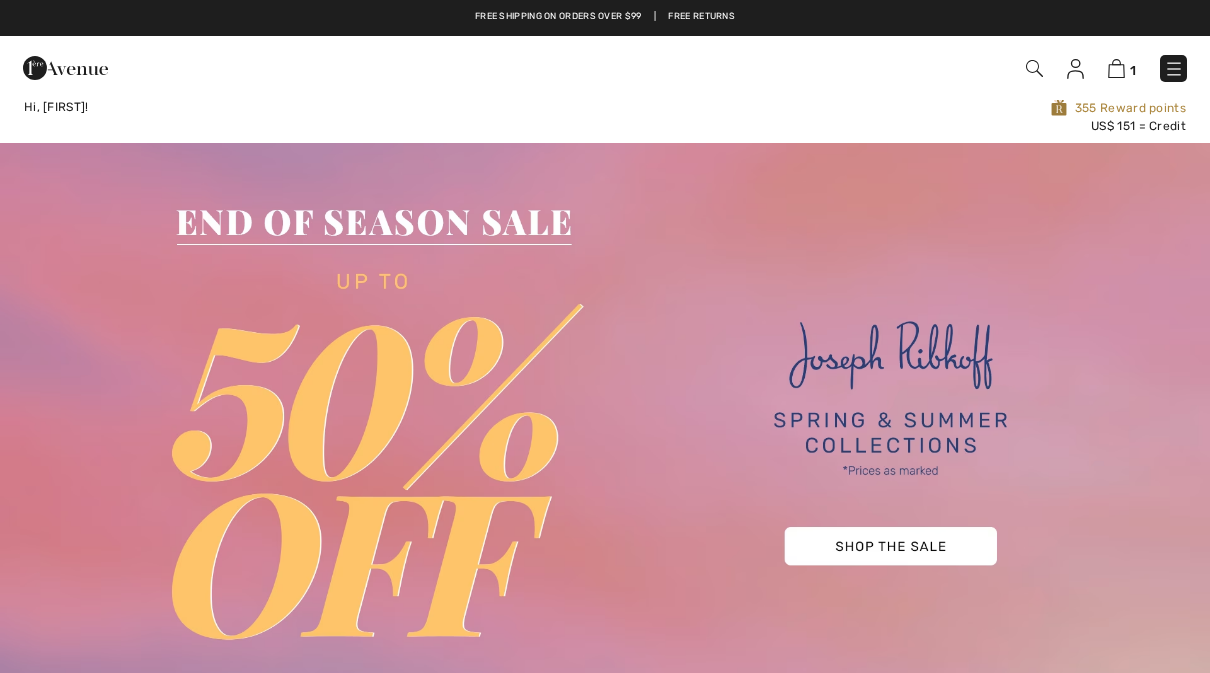 scroll, scrollTop: 0, scrollLeft: 0, axis: both 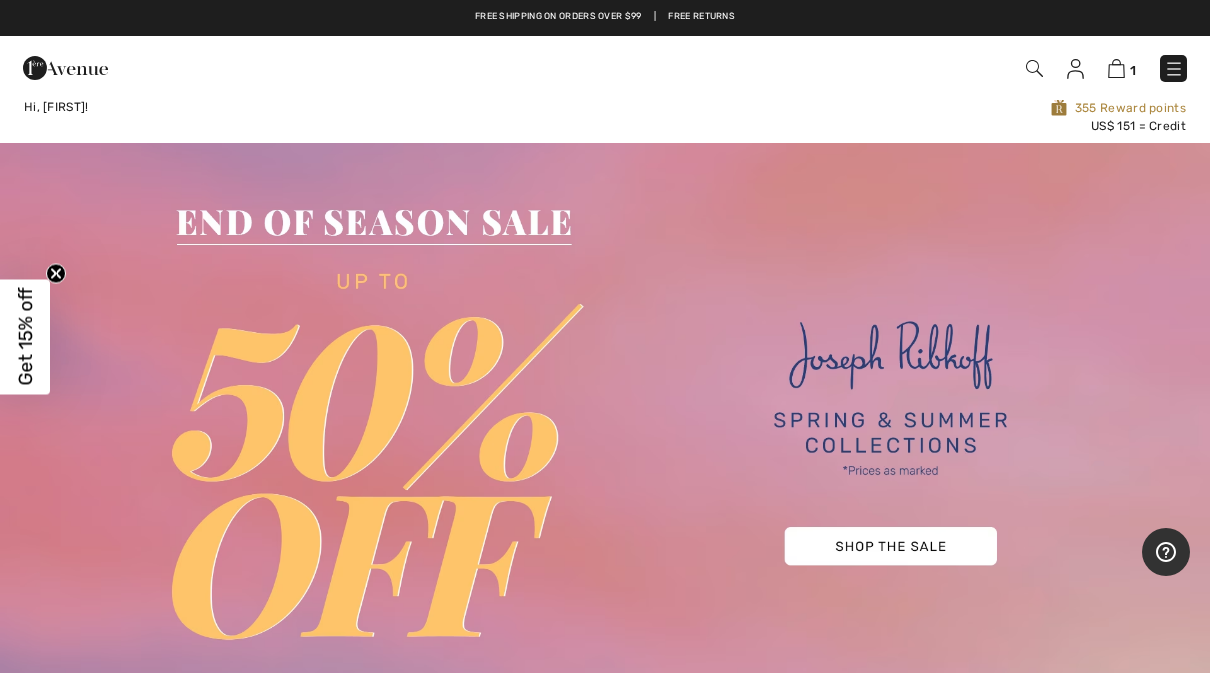 click on "Free shipping on orders over $99
|
Free Returns" at bounding box center (605, 27) 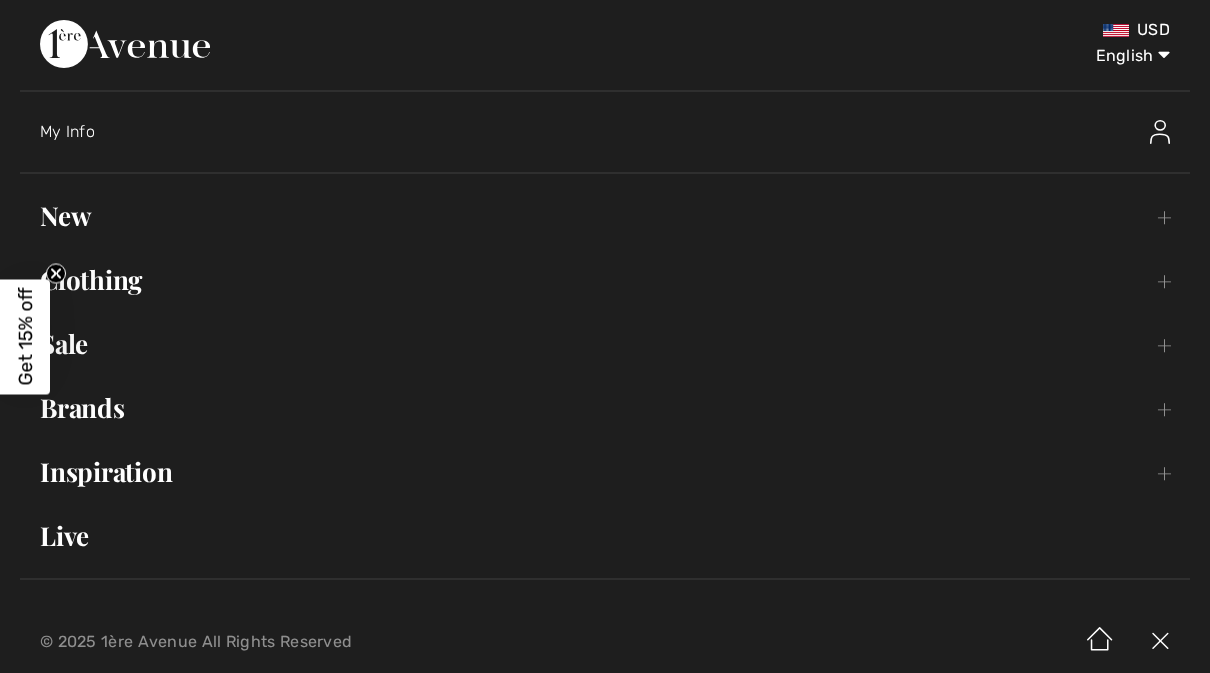 click on "Sale Toggle submenu" at bounding box center [605, 344] 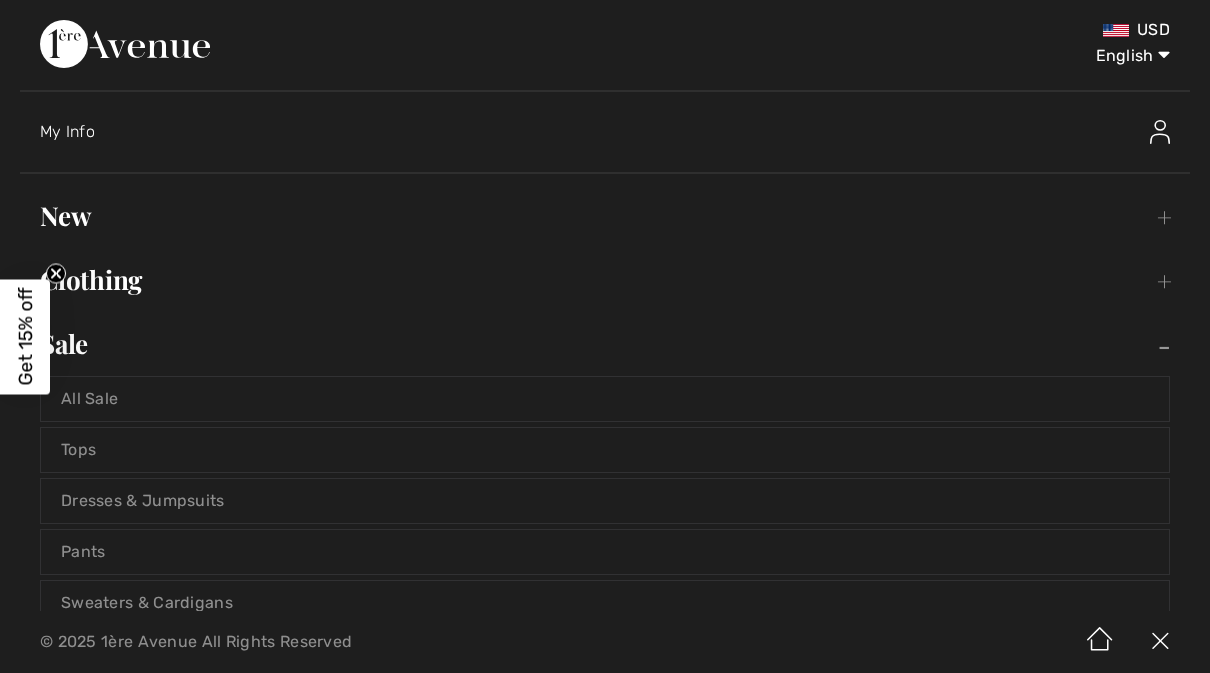 click on "Tops" at bounding box center [605, 450] 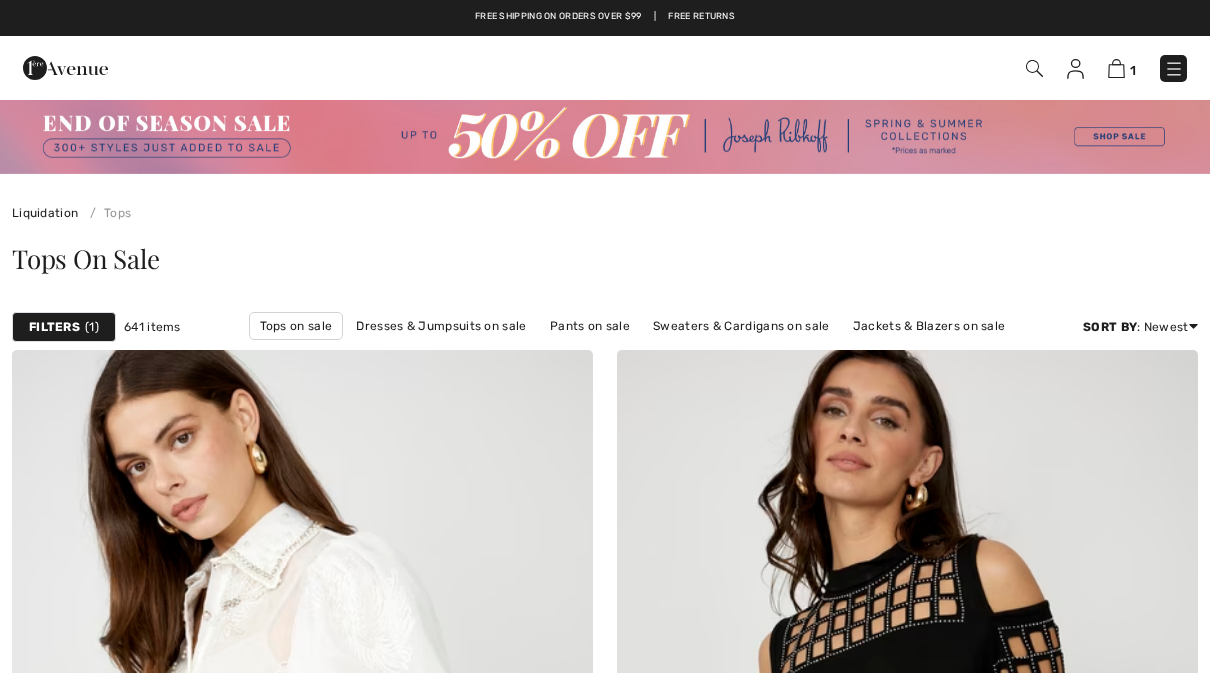 scroll, scrollTop: 0, scrollLeft: 0, axis: both 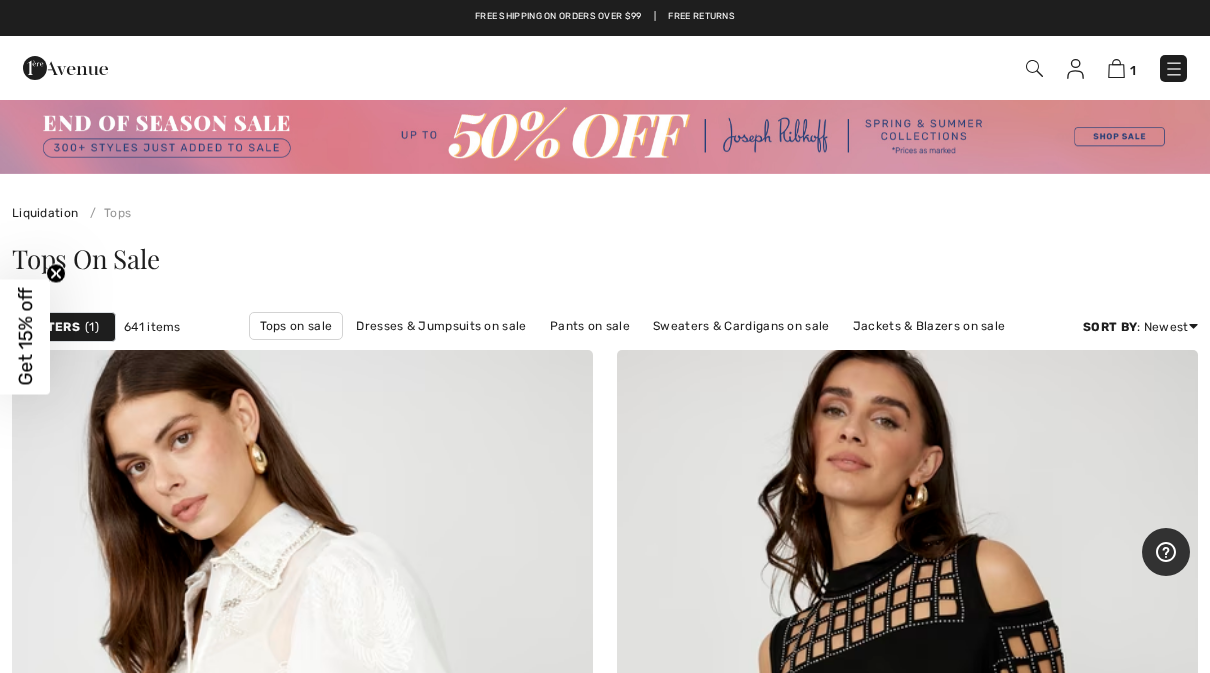 click on "1" at bounding box center [92, 327] 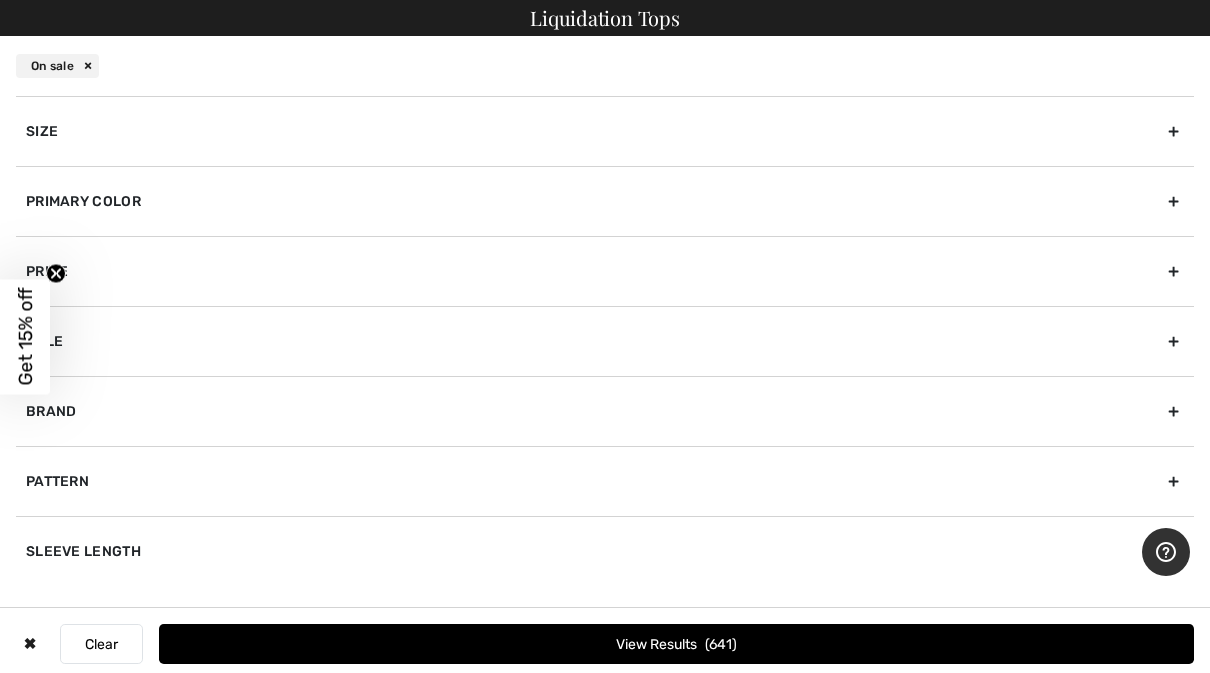 click on "Brand" at bounding box center (605, 411) 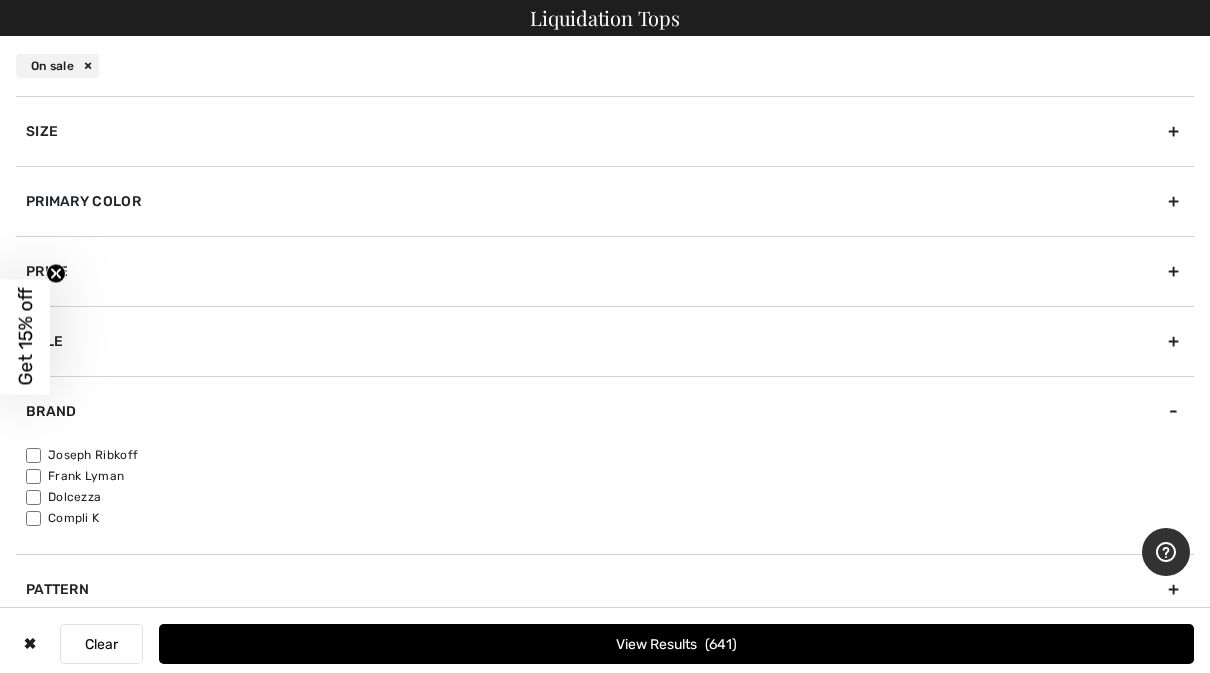 click on "Joseph Ribkoff" at bounding box center (610, 455) 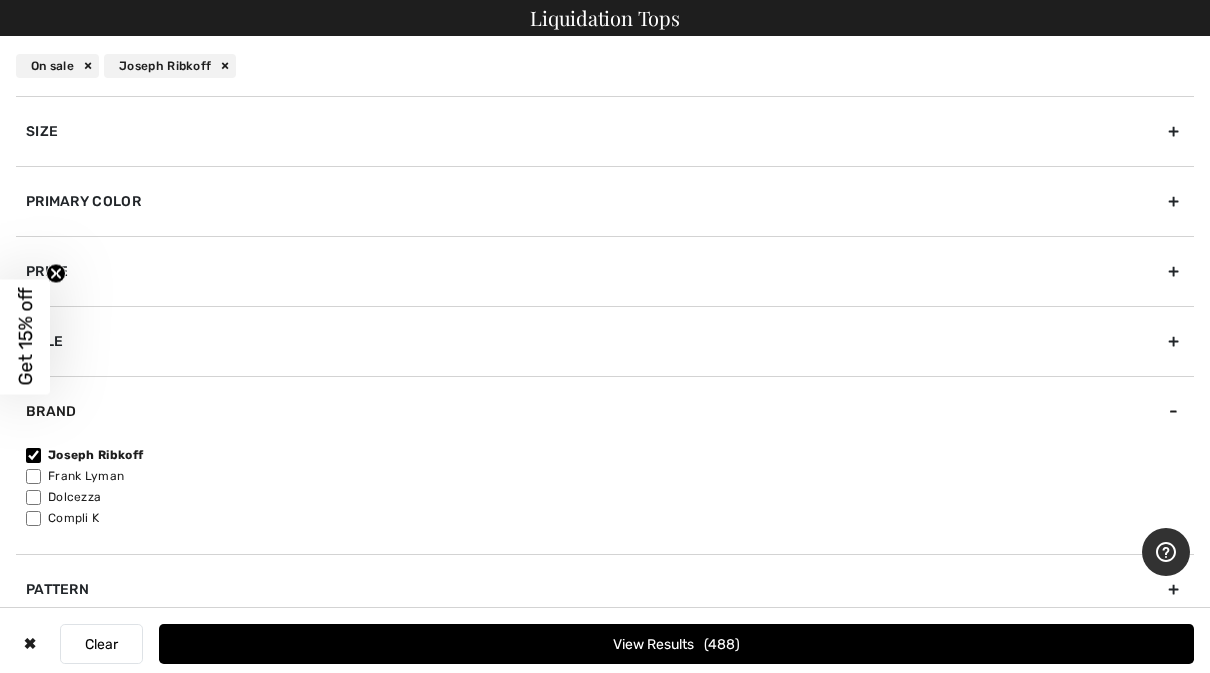 click on "View Results 488" at bounding box center (676, 644) 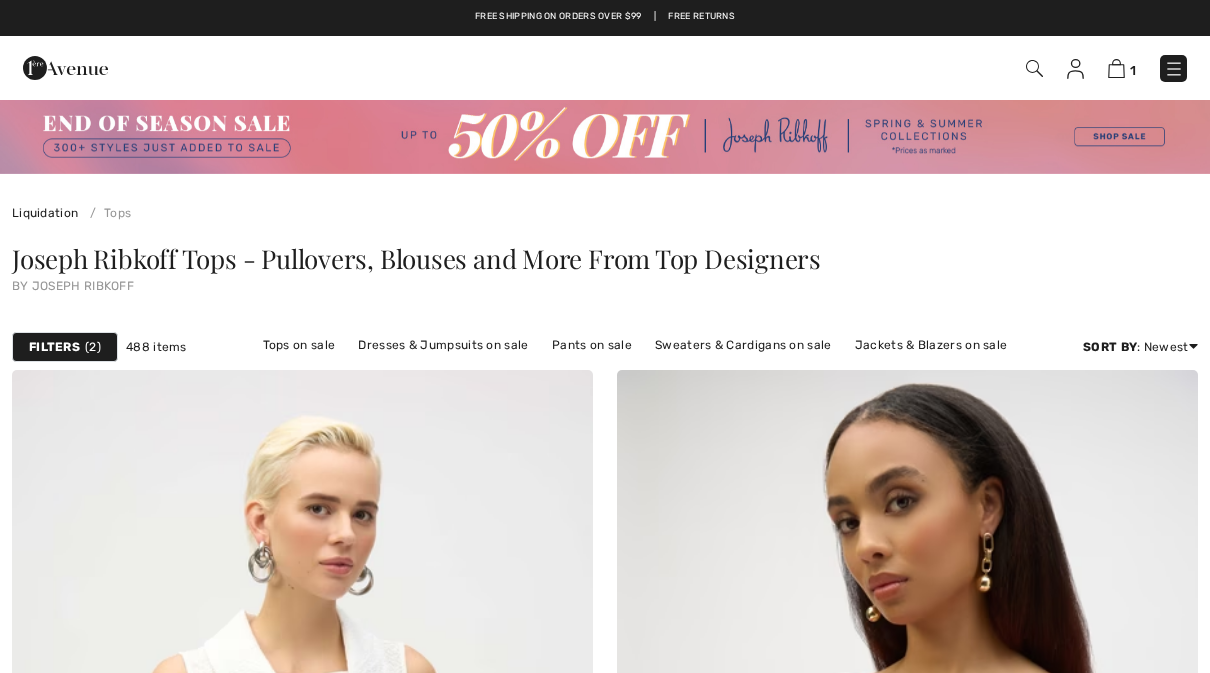 scroll, scrollTop: 0, scrollLeft: 0, axis: both 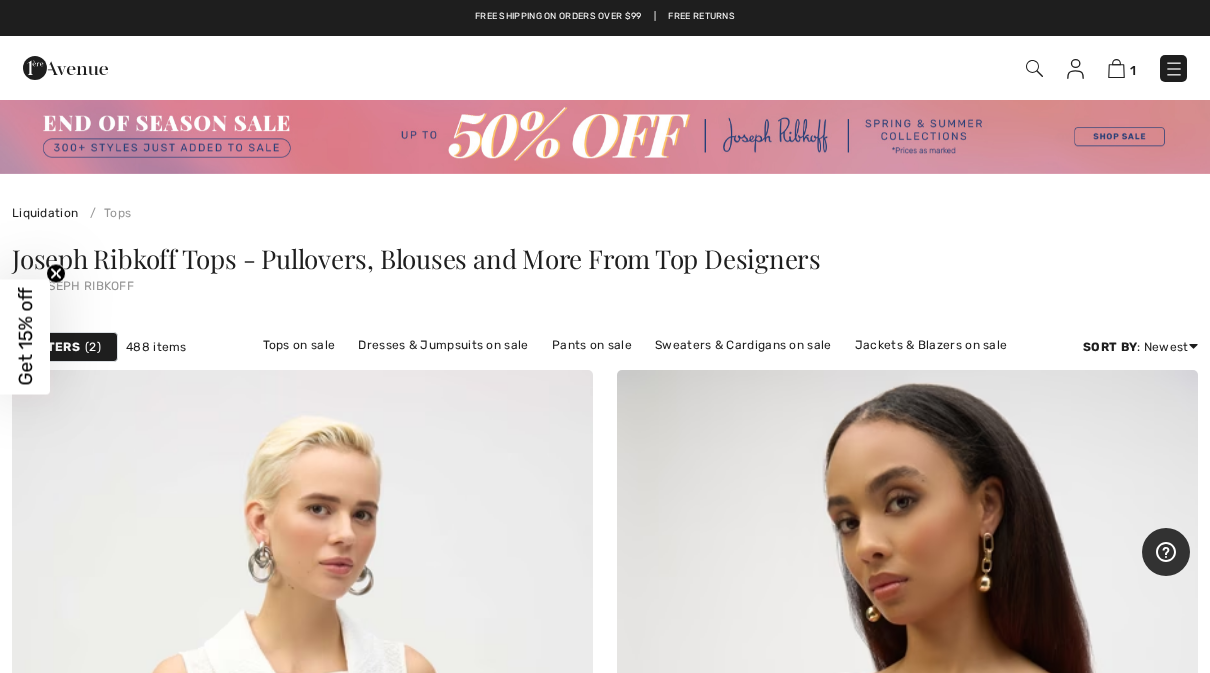 click on "Filters" at bounding box center [54, 347] 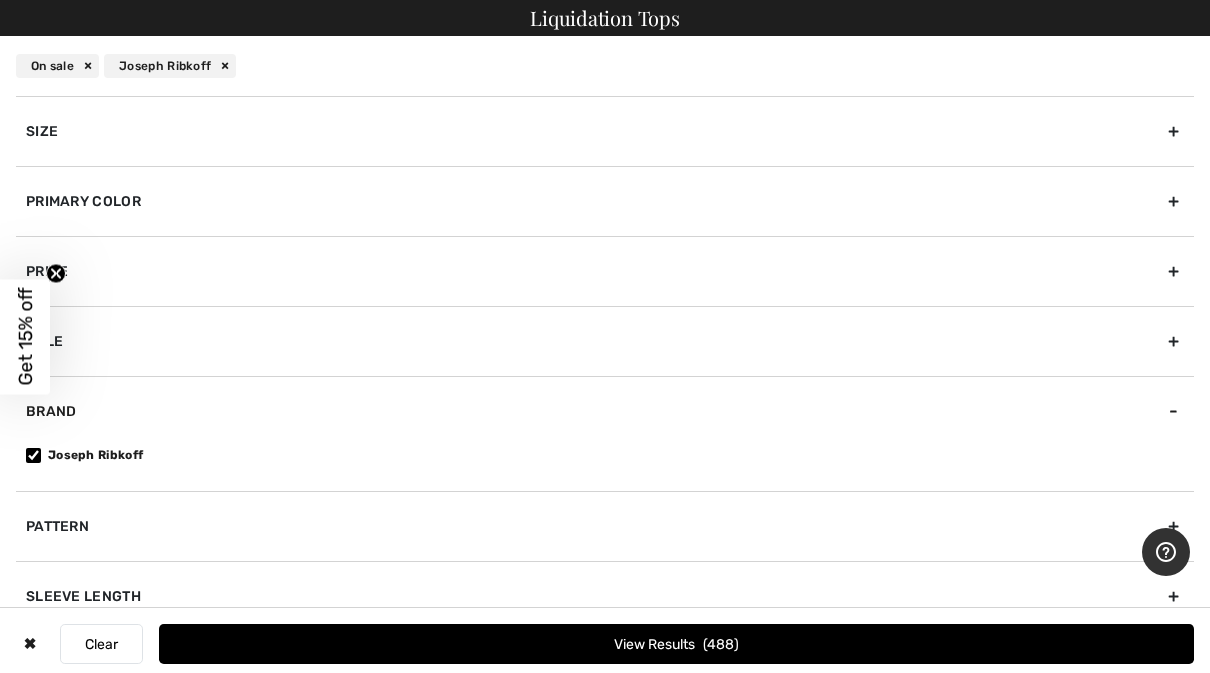 click on "Size" at bounding box center [605, 131] 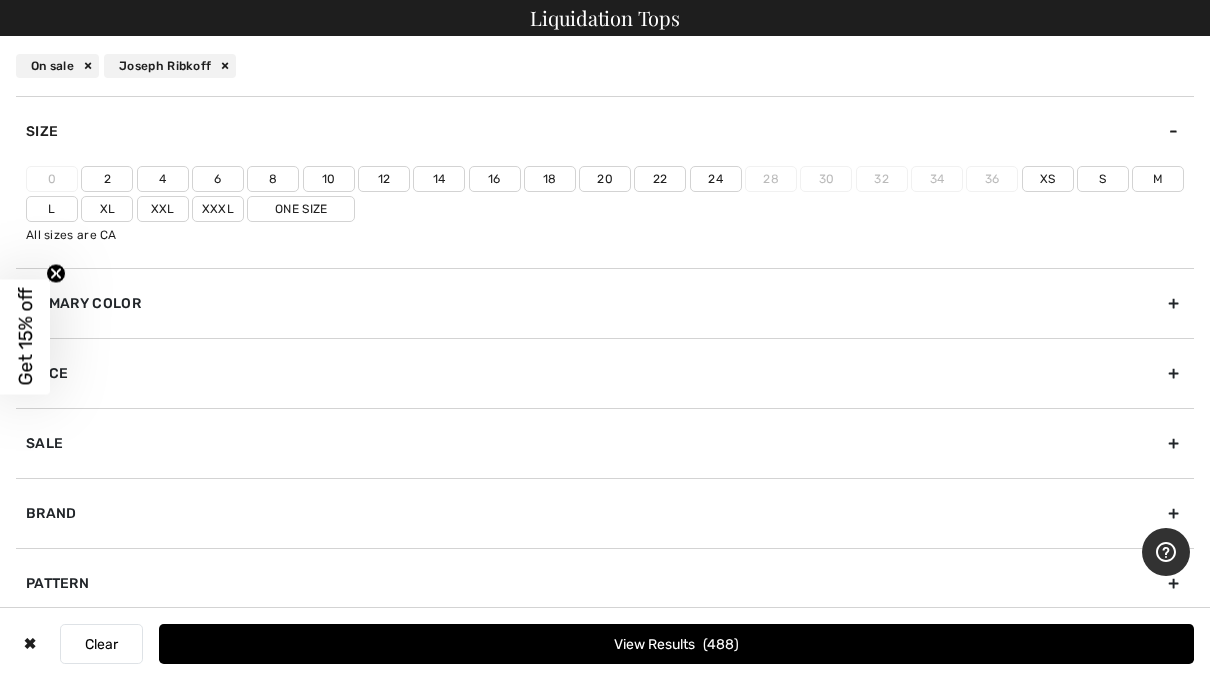 click on "10" at bounding box center [329, 179] 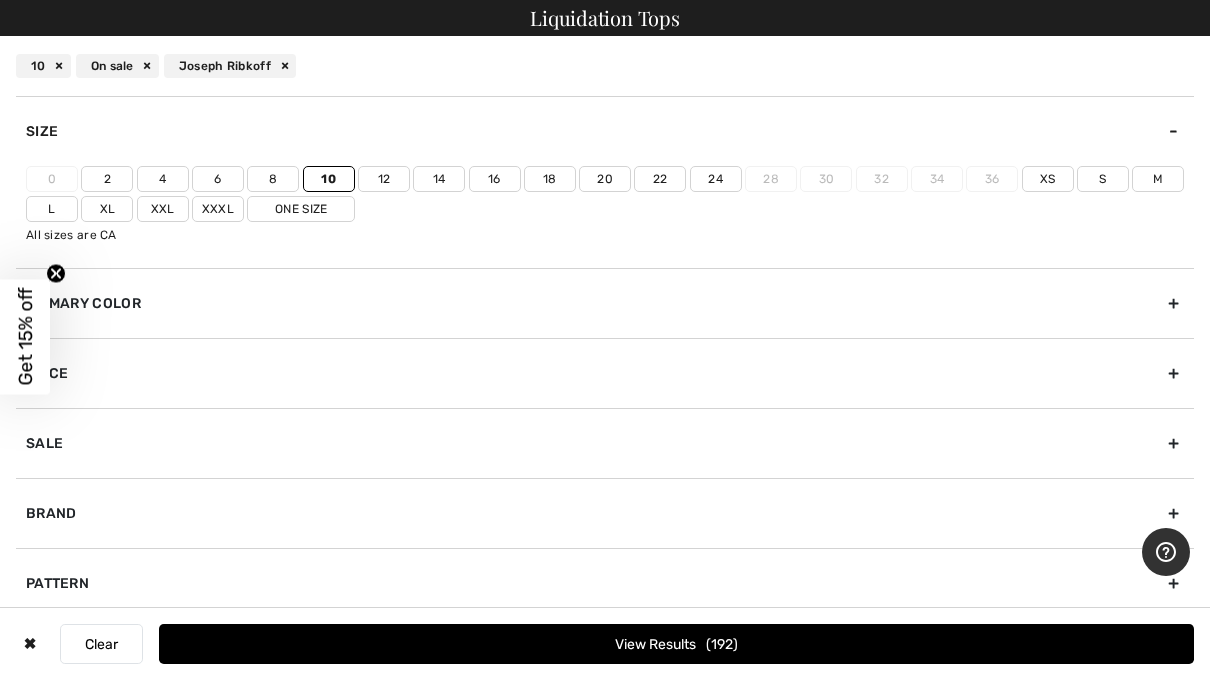 click on "12" at bounding box center (384, 179) 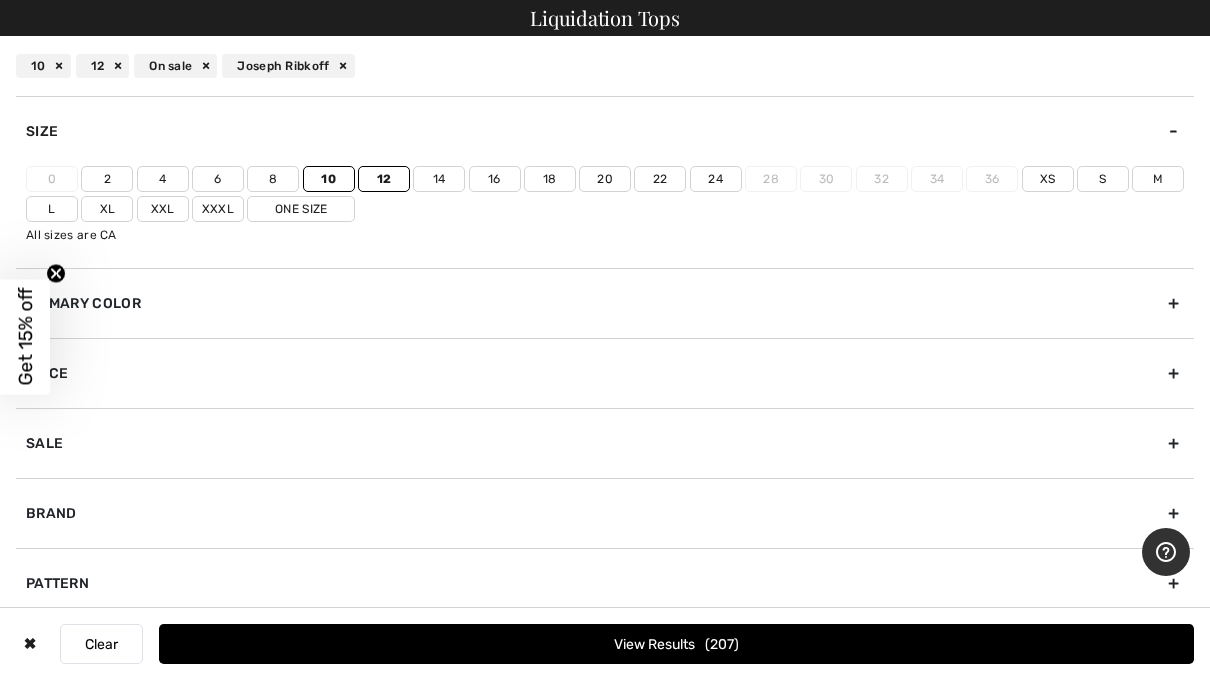 click on "View Results 207" at bounding box center (676, 644) 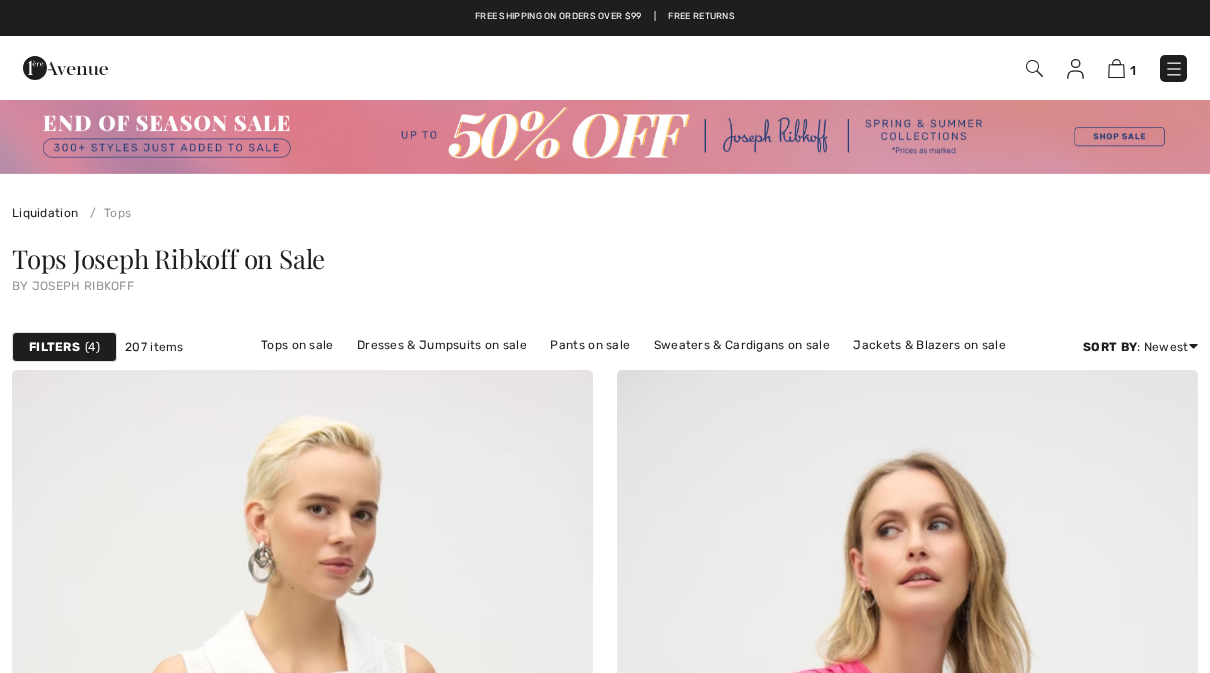 scroll, scrollTop: 0, scrollLeft: 0, axis: both 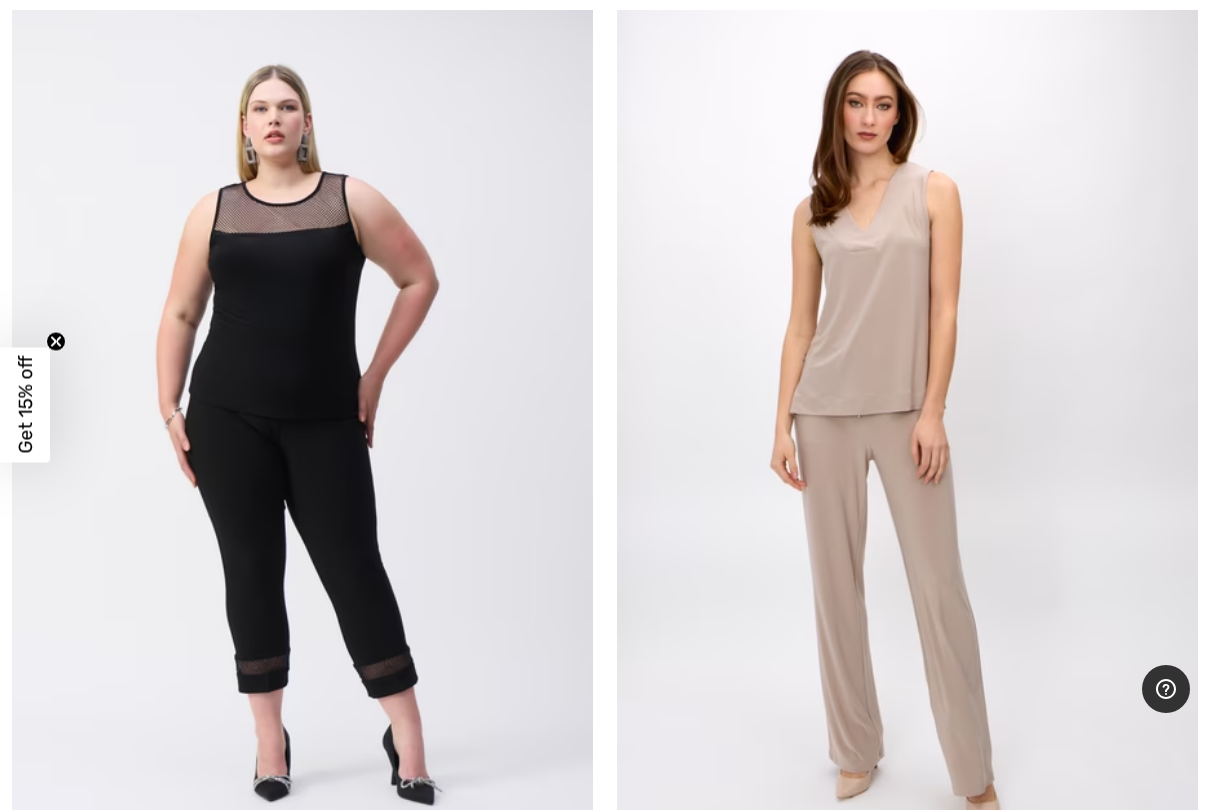 click at bounding box center [907, 435] 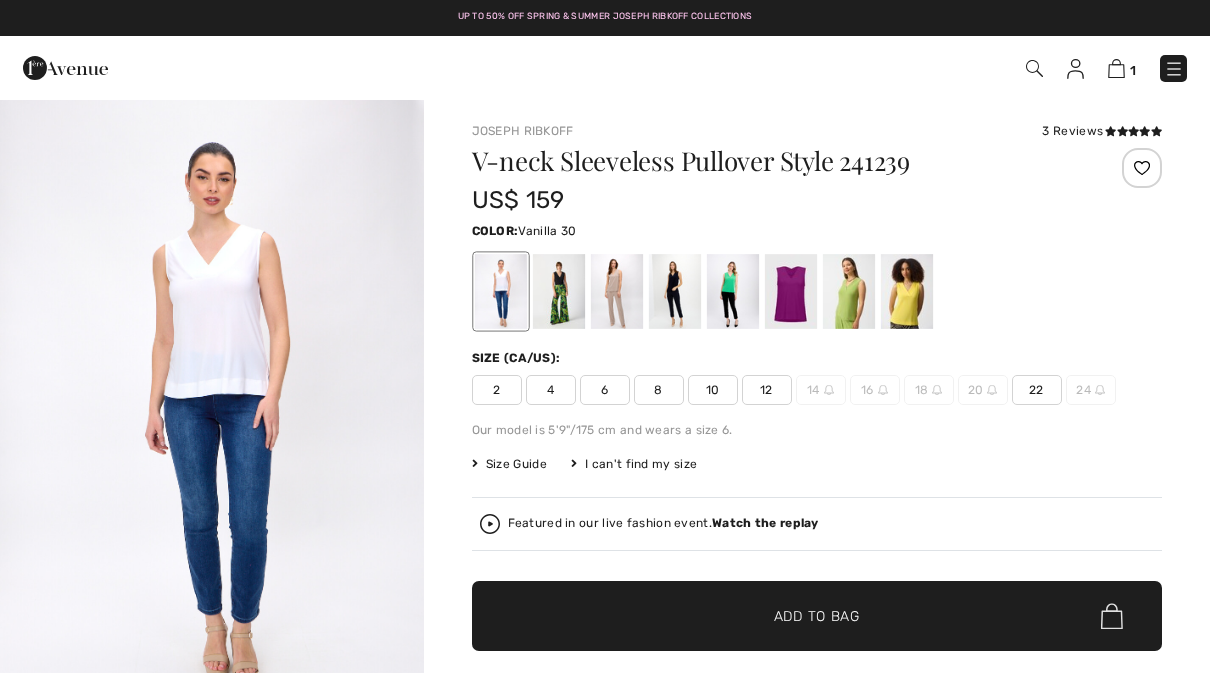 scroll, scrollTop: 0, scrollLeft: 0, axis: both 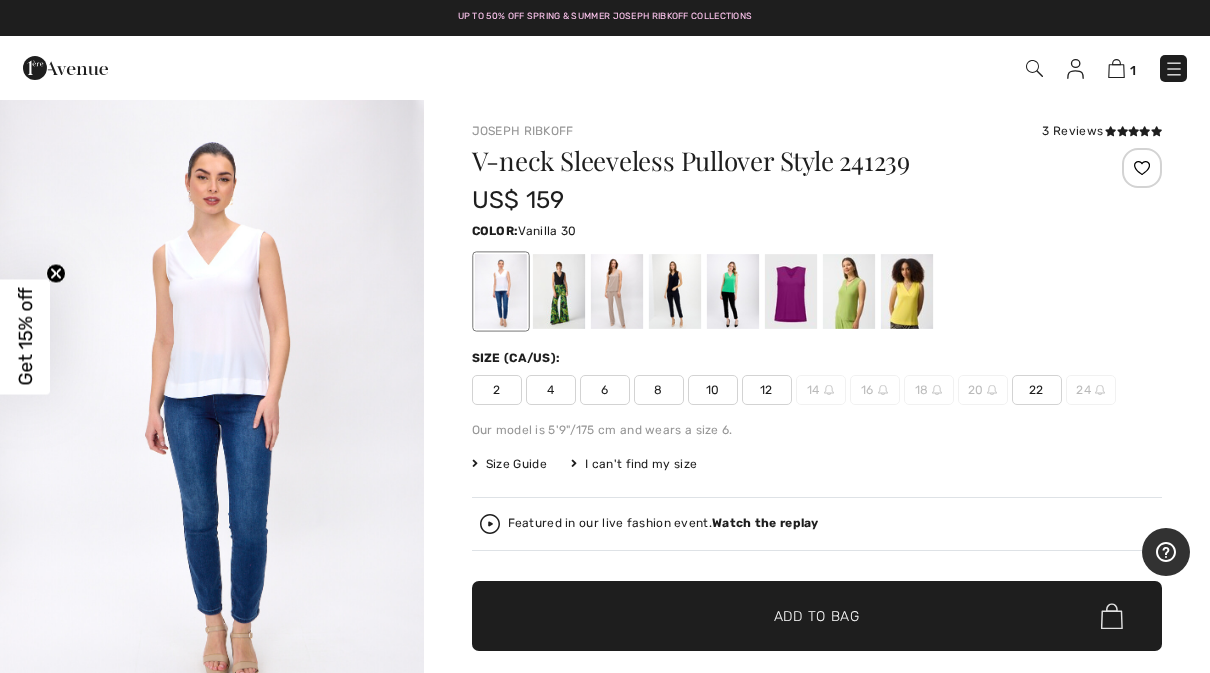 click at bounding box center [732, 291] 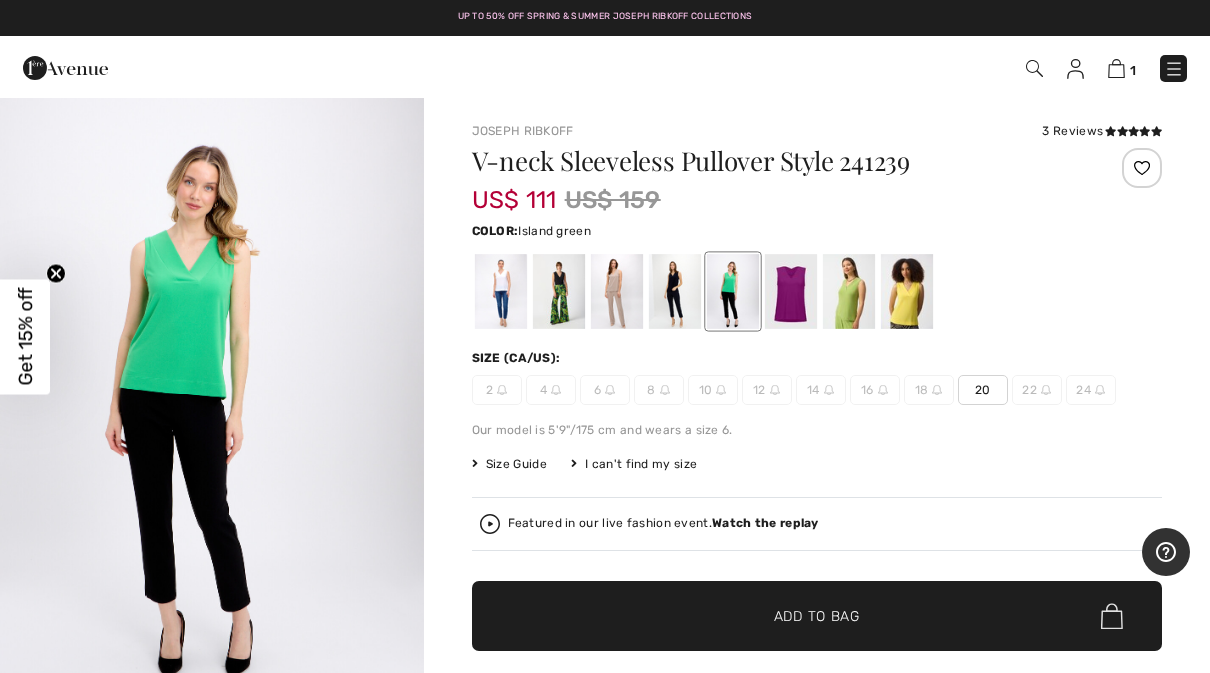scroll, scrollTop: 15, scrollLeft: 0, axis: vertical 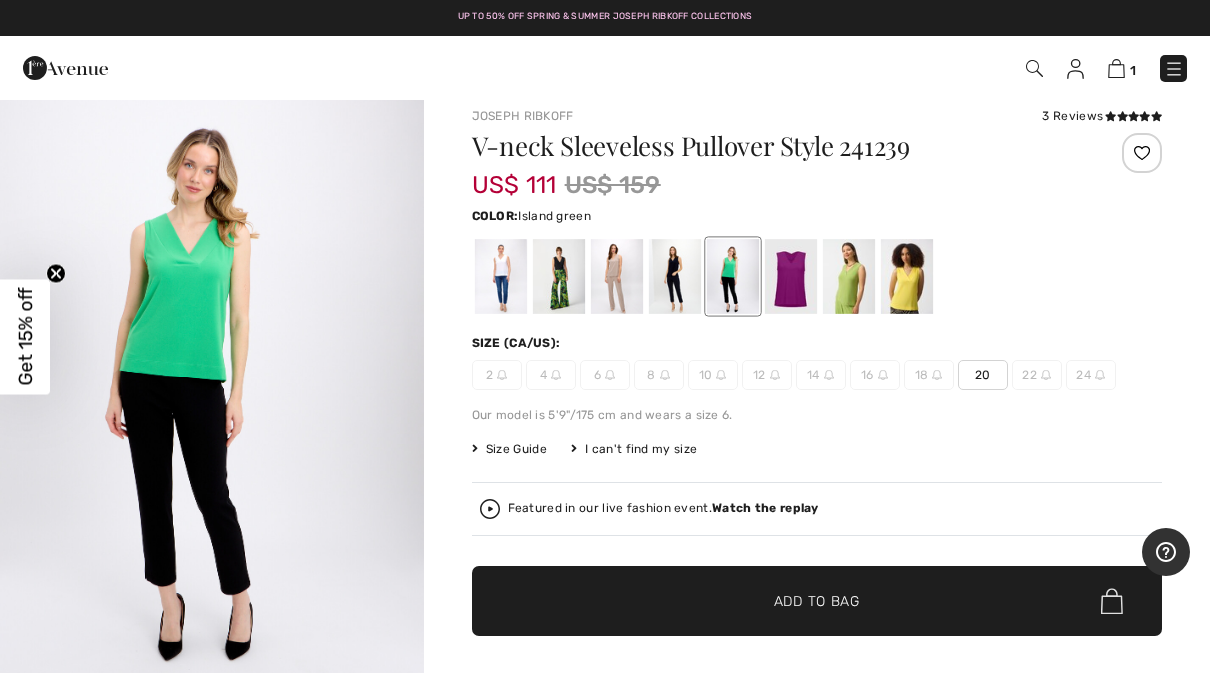 click at bounding box center [558, 276] 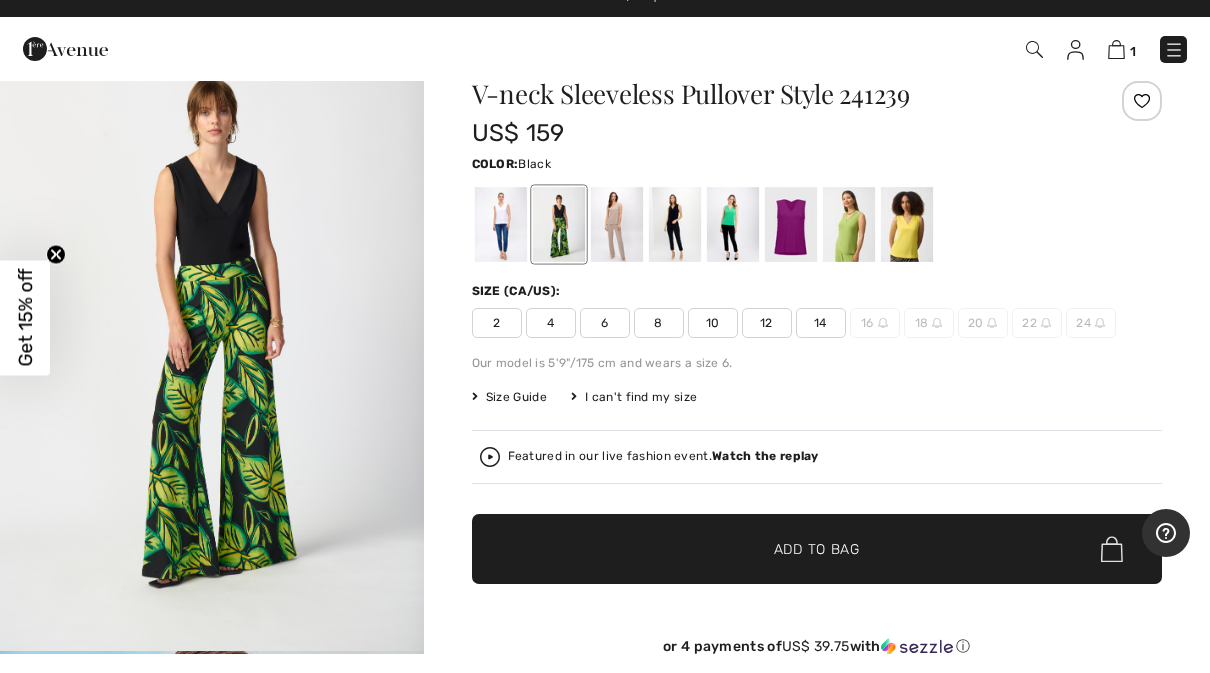 scroll, scrollTop: 67, scrollLeft: 0, axis: vertical 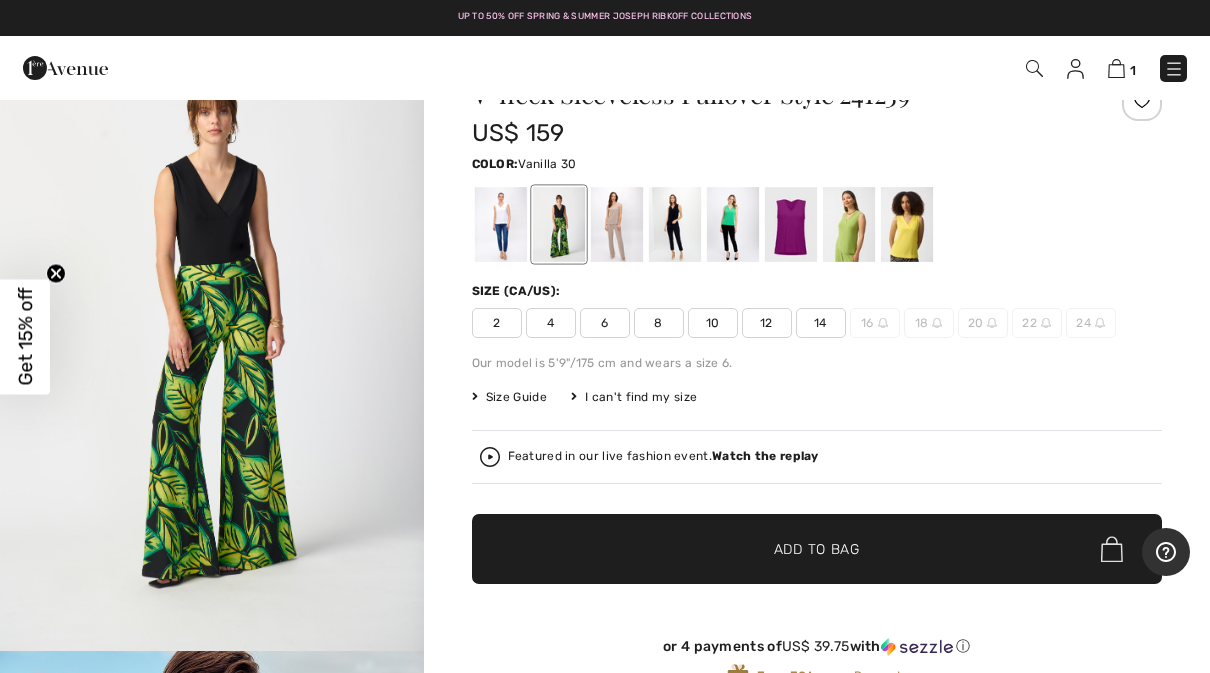 click at bounding box center (500, 224) 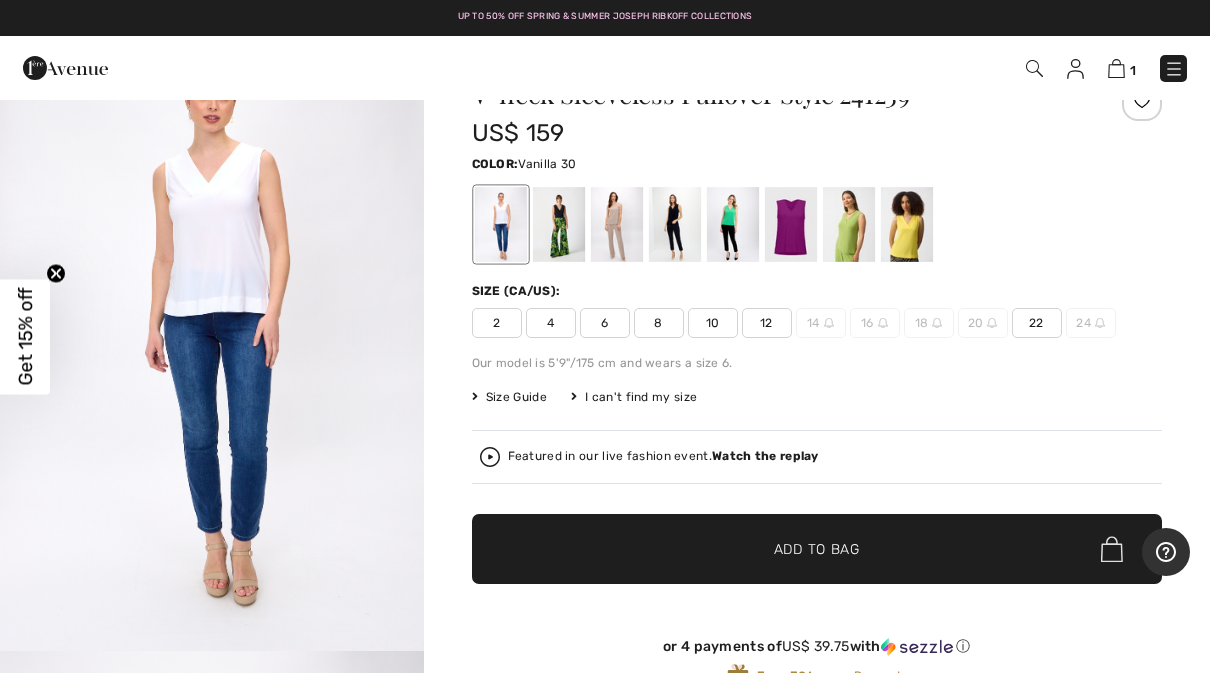 scroll, scrollTop: 0, scrollLeft: 0, axis: both 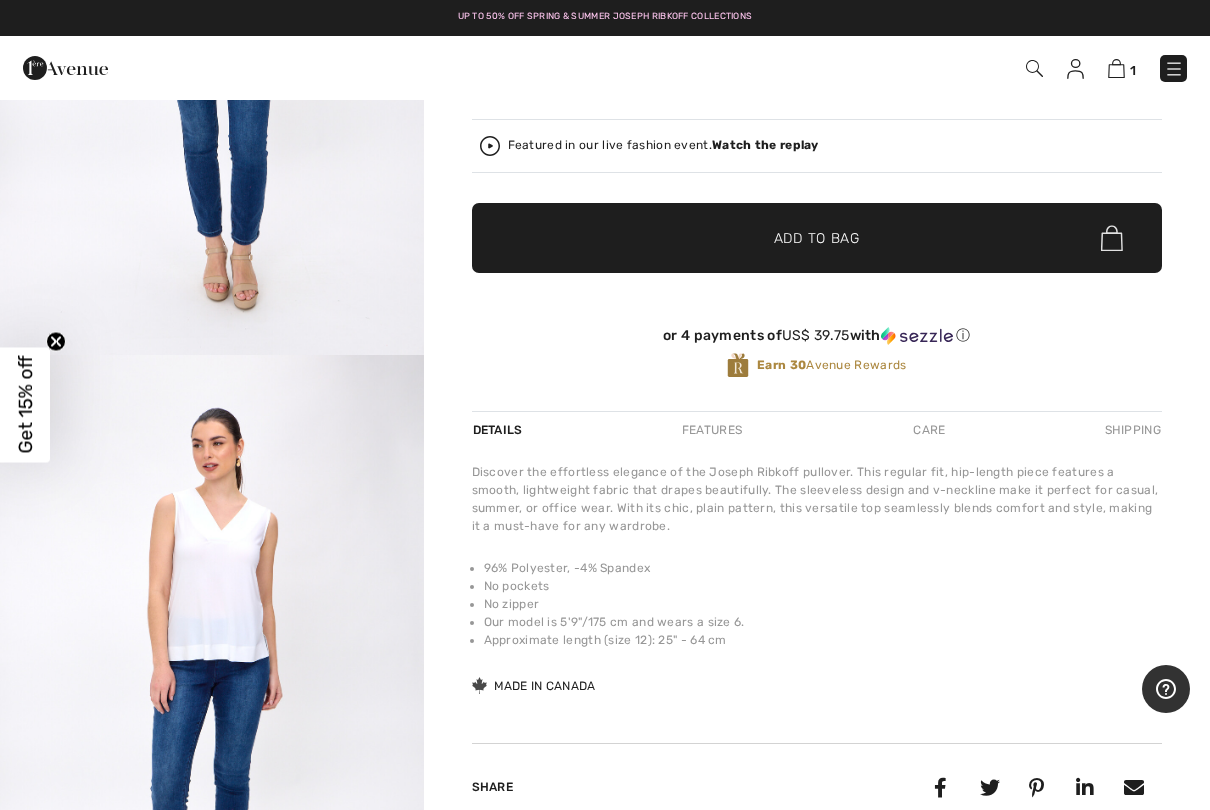 click at bounding box center (212, 37) 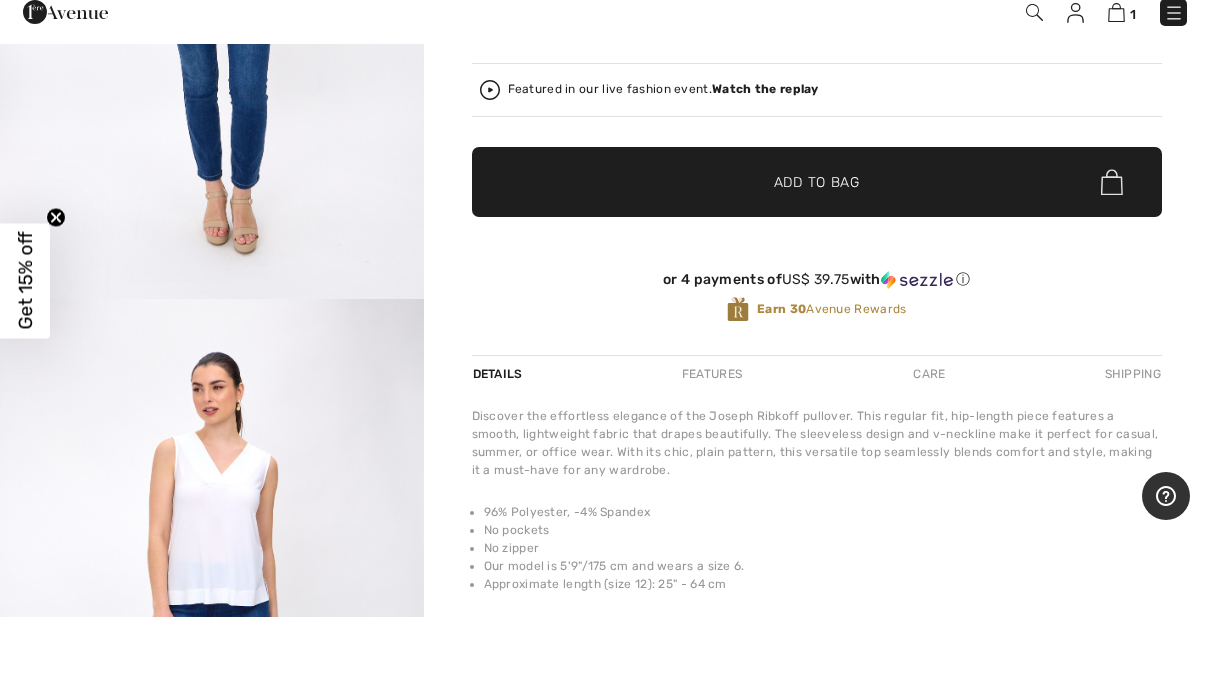 scroll, scrollTop: 434, scrollLeft: 0, axis: vertical 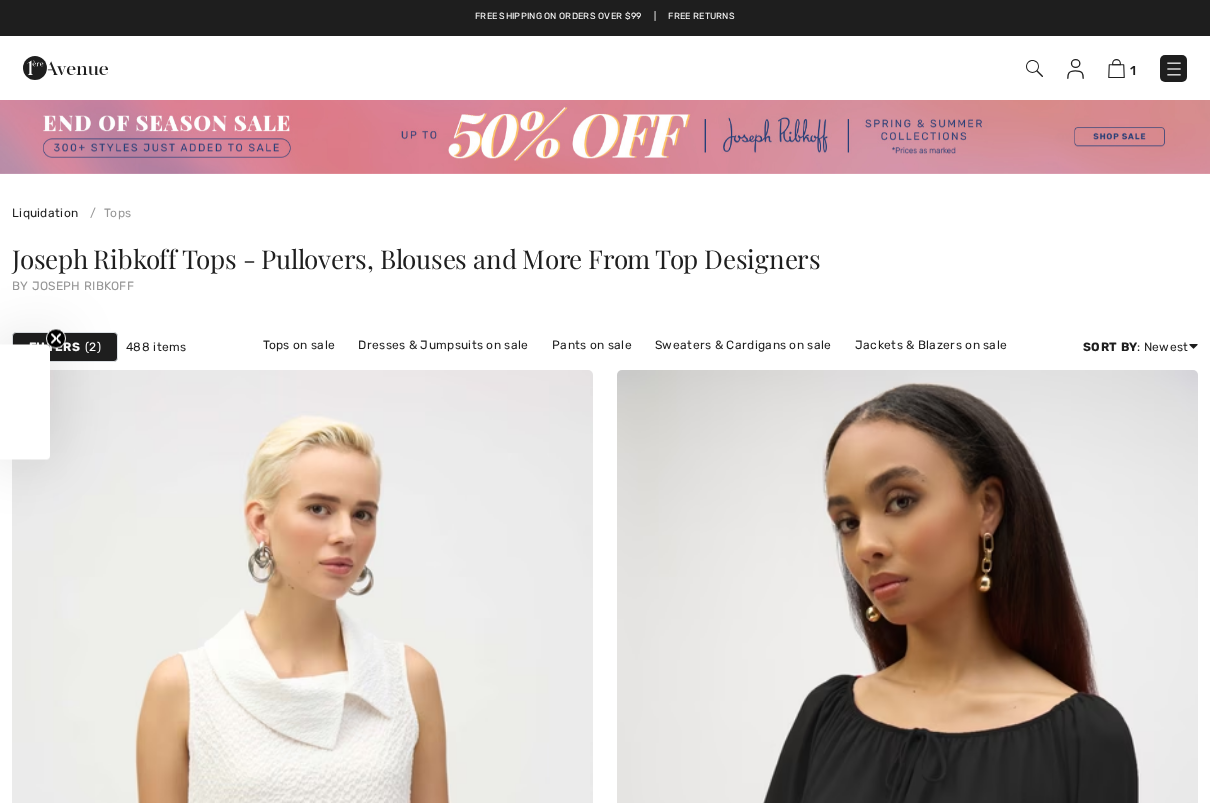 checkbox on "true" 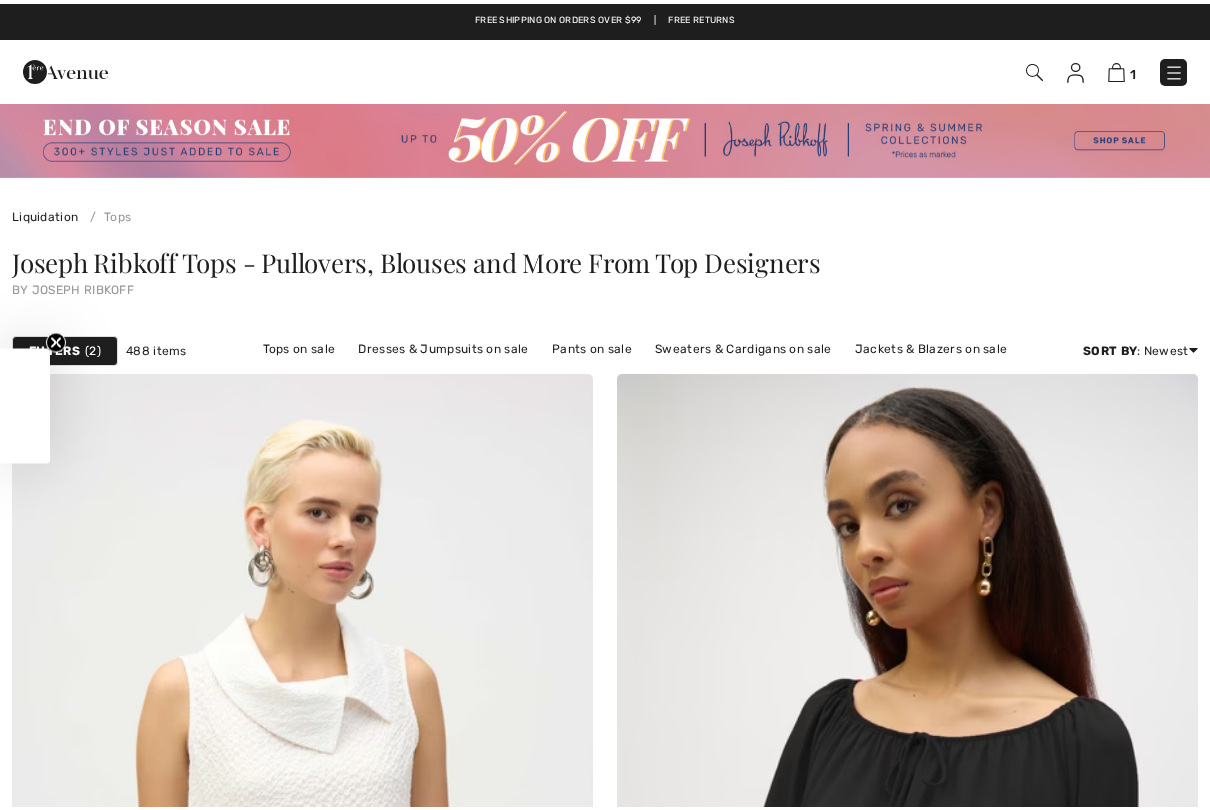 scroll, scrollTop: 22904, scrollLeft: 0, axis: vertical 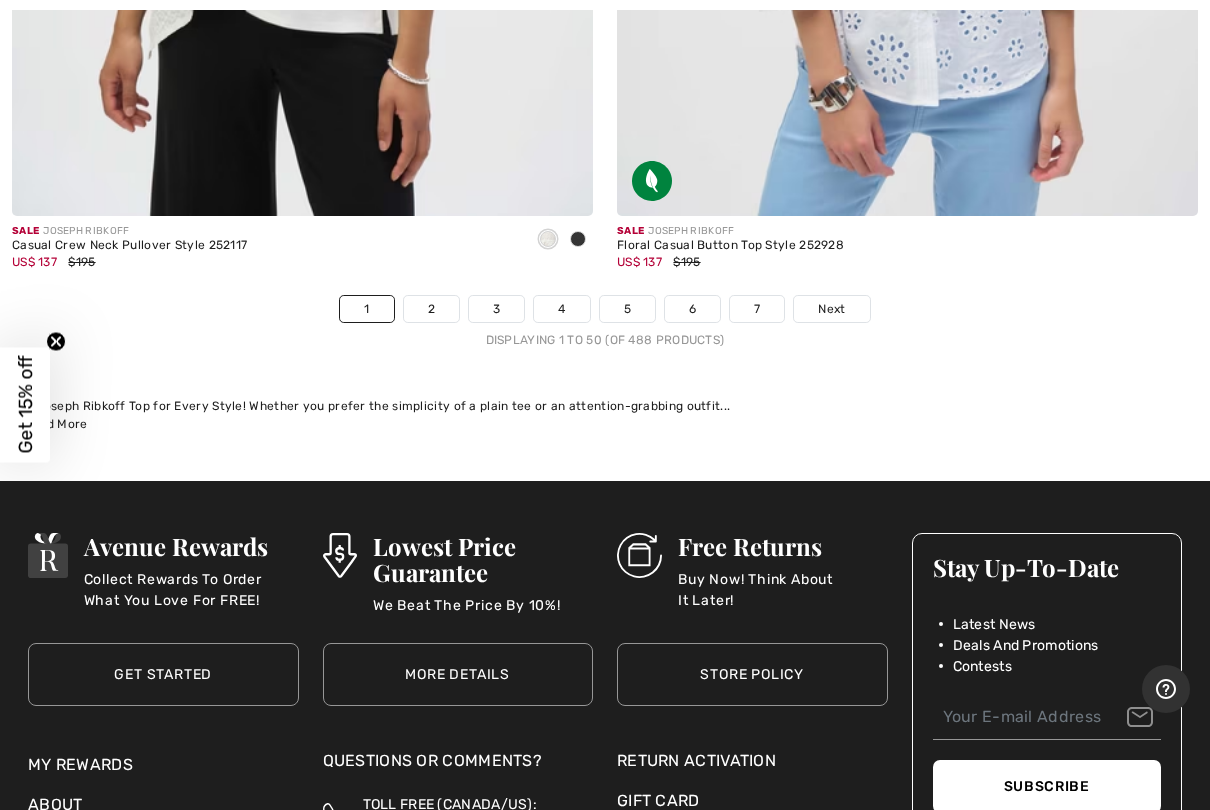 click on "2" at bounding box center (431, 309) 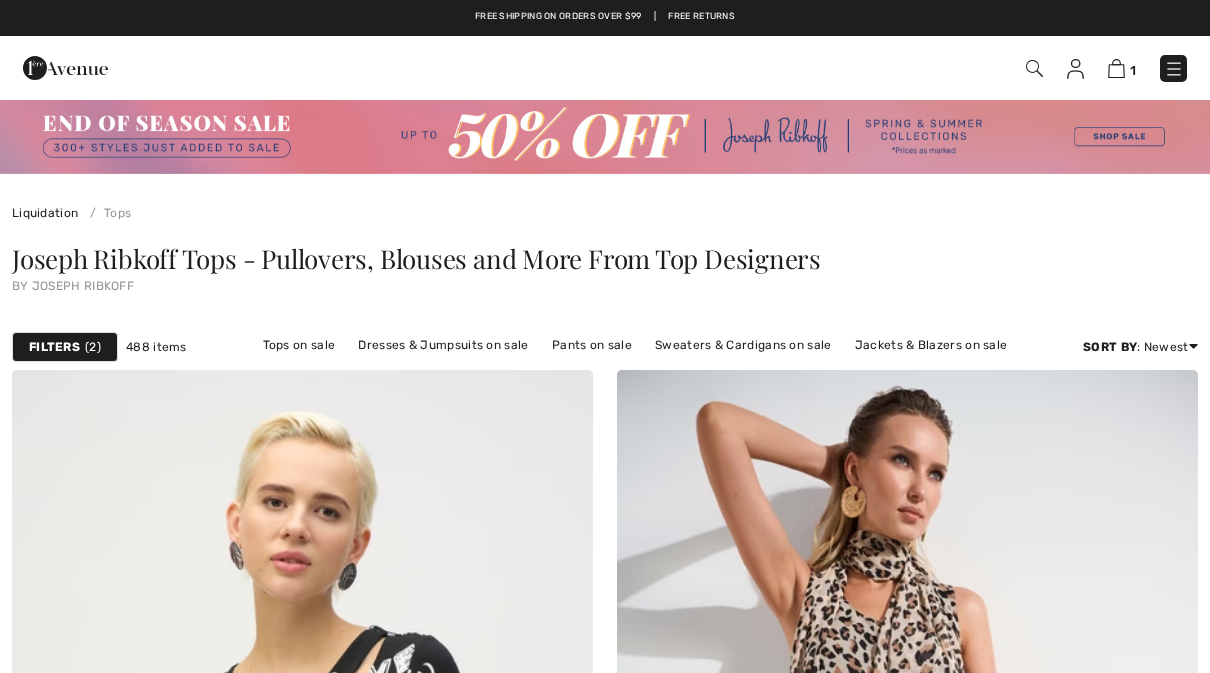 scroll, scrollTop: 0, scrollLeft: 0, axis: both 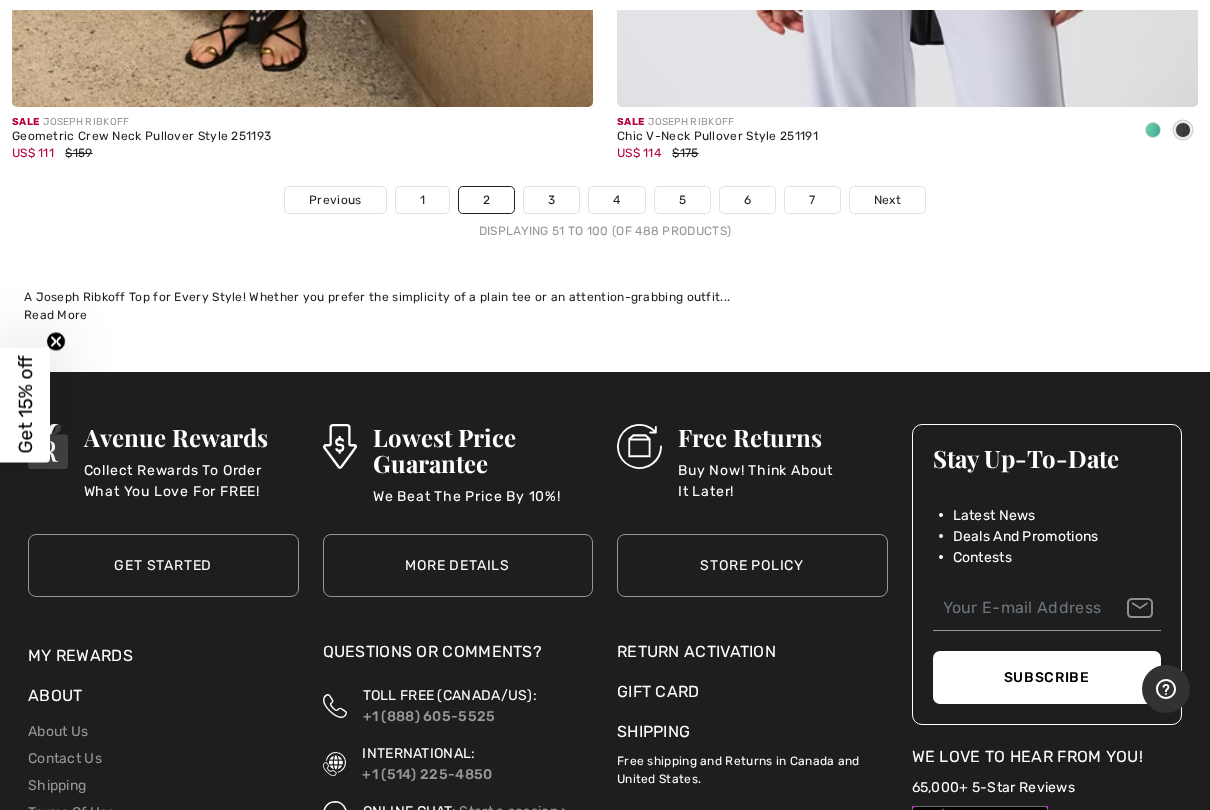 click on "3" at bounding box center (551, 200) 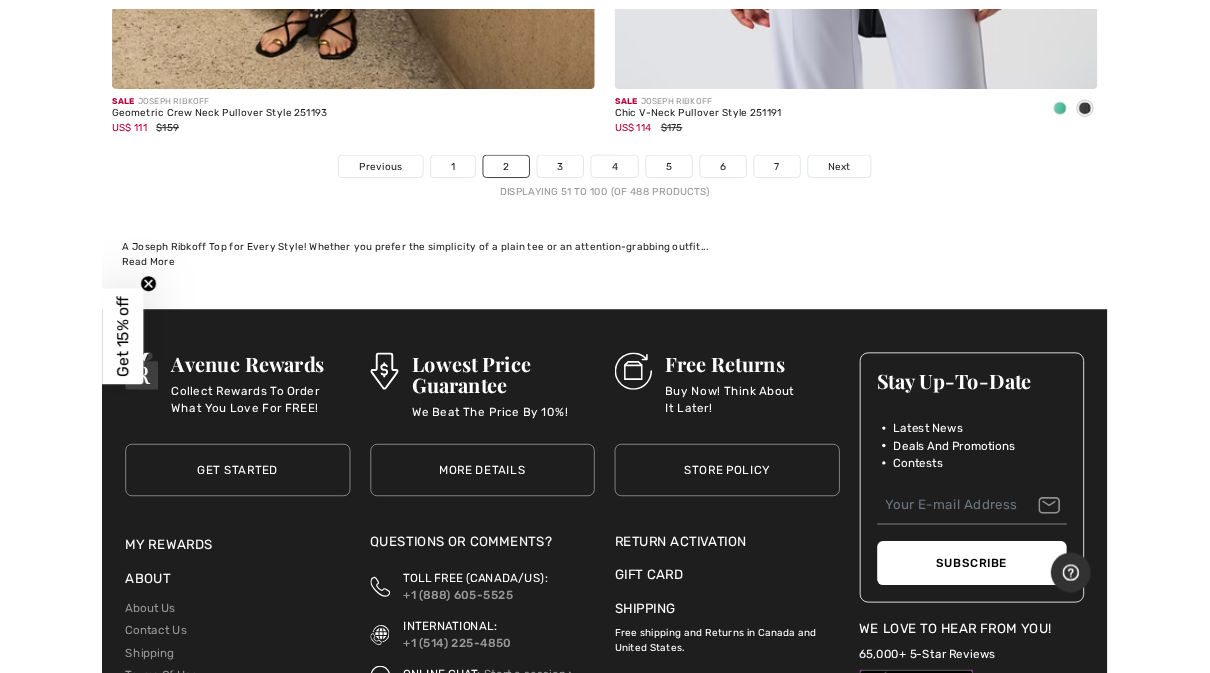 scroll, scrollTop: 24834, scrollLeft: 0, axis: vertical 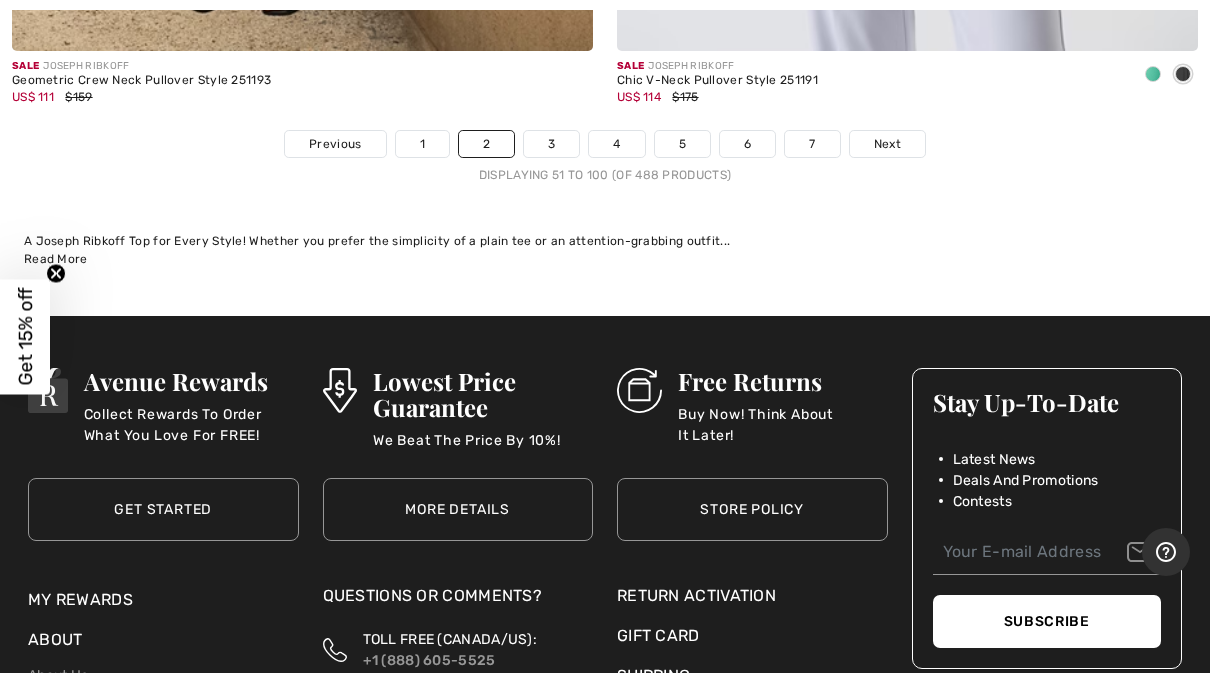 click on "3" at bounding box center [551, 144] 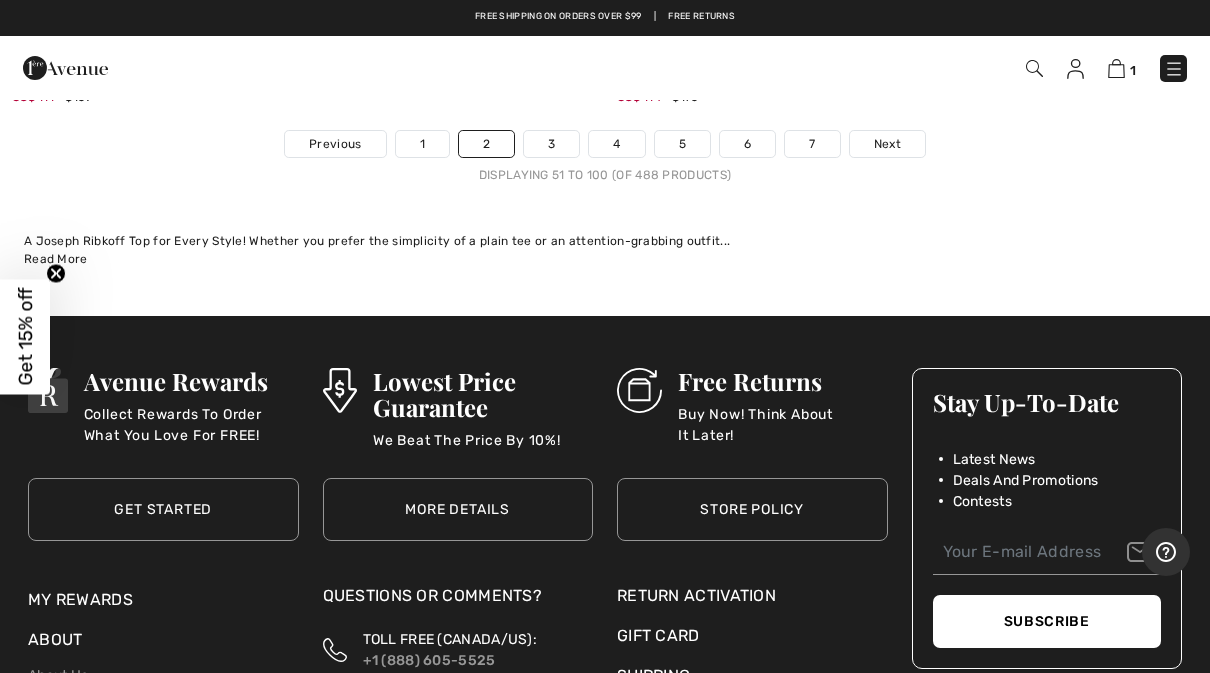 click on "3" at bounding box center (551, 144) 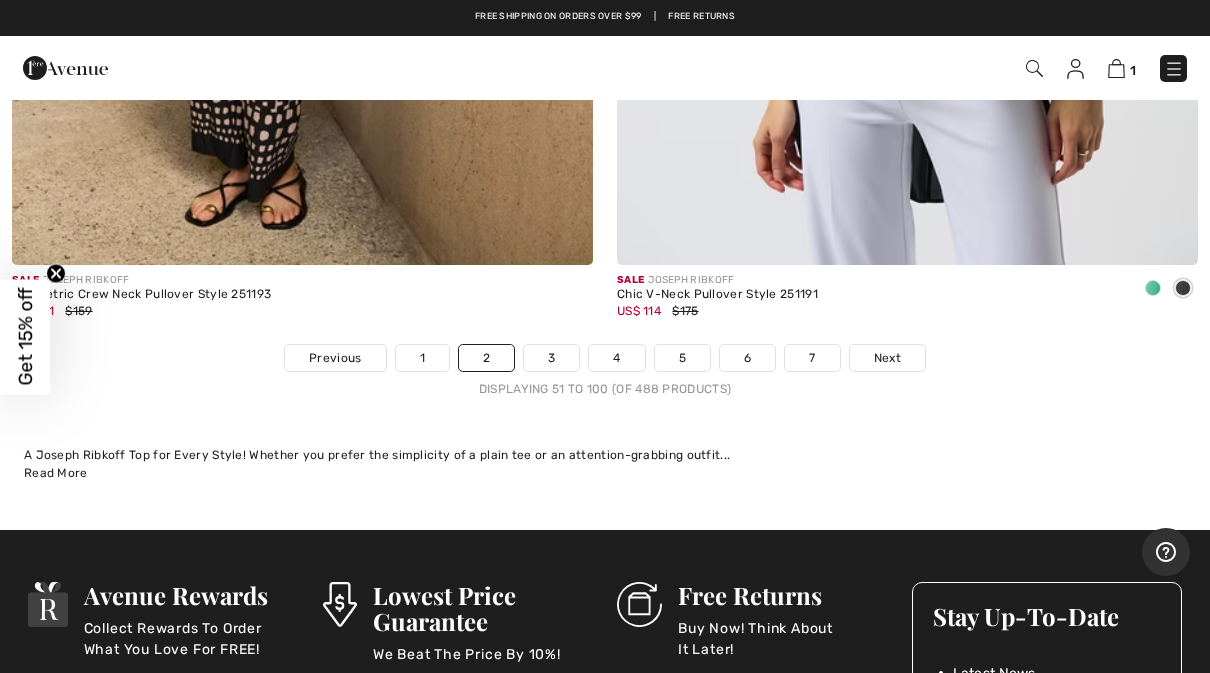 click on "3" at bounding box center [551, 358] 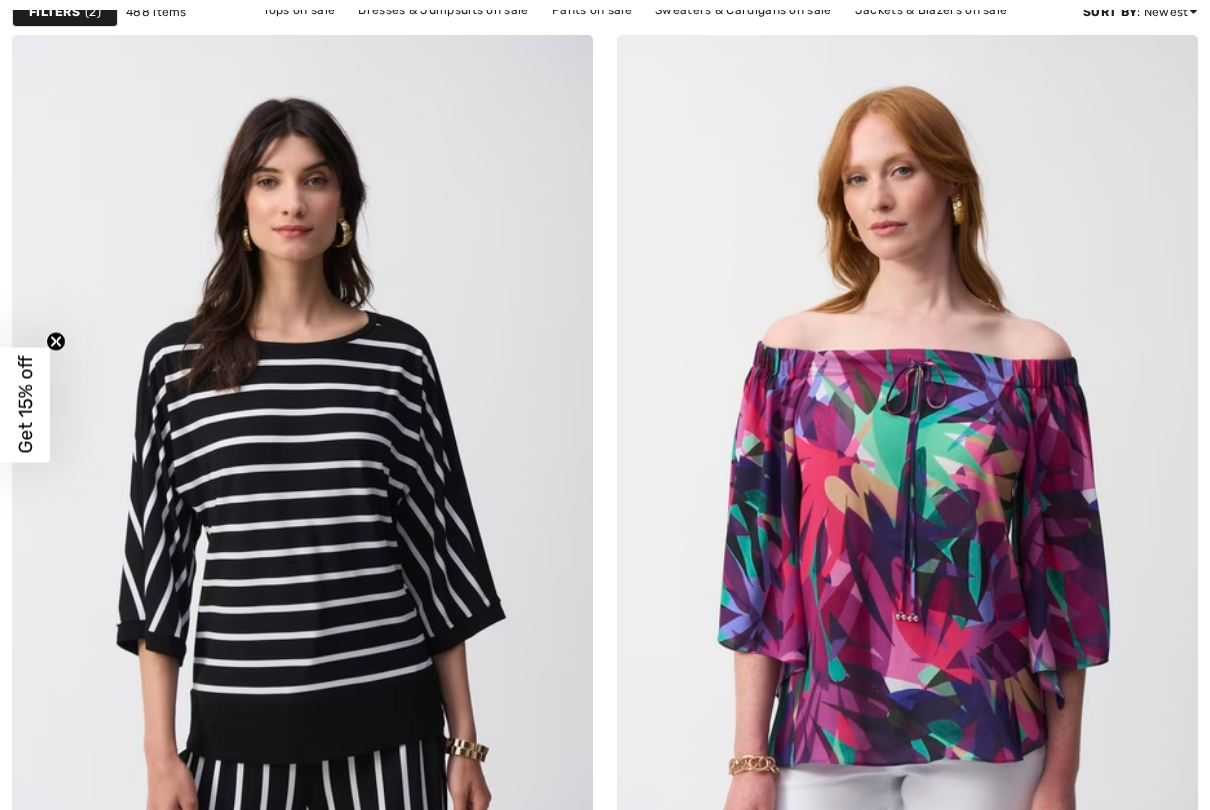 scroll, scrollTop: 0, scrollLeft: 0, axis: both 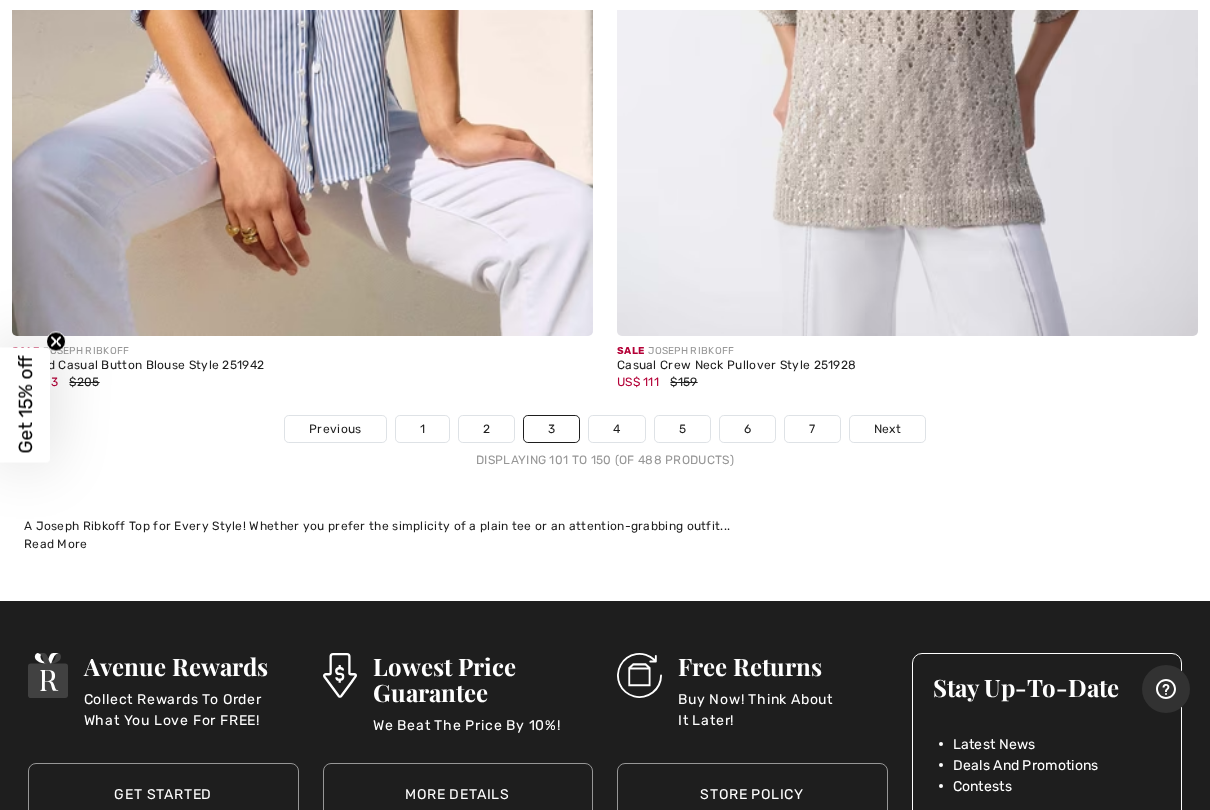 click on "4" at bounding box center (616, 429) 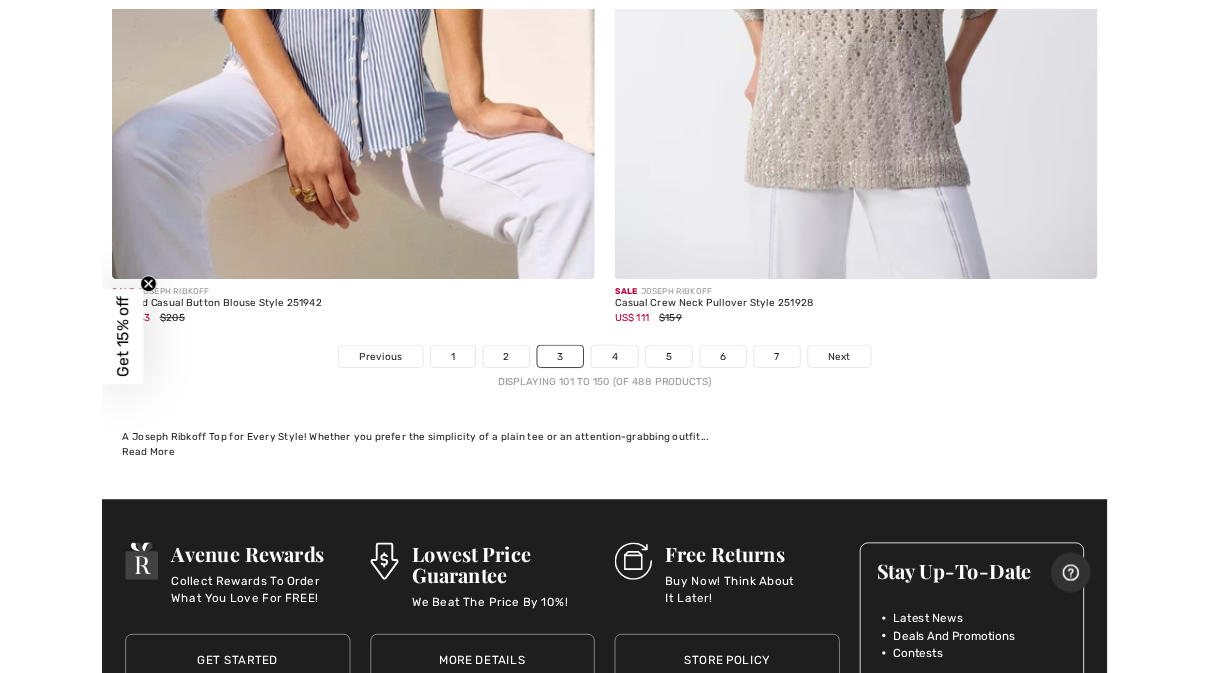 scroll, scrollTop: 24605, scrollLeft: 0, axis: vertical 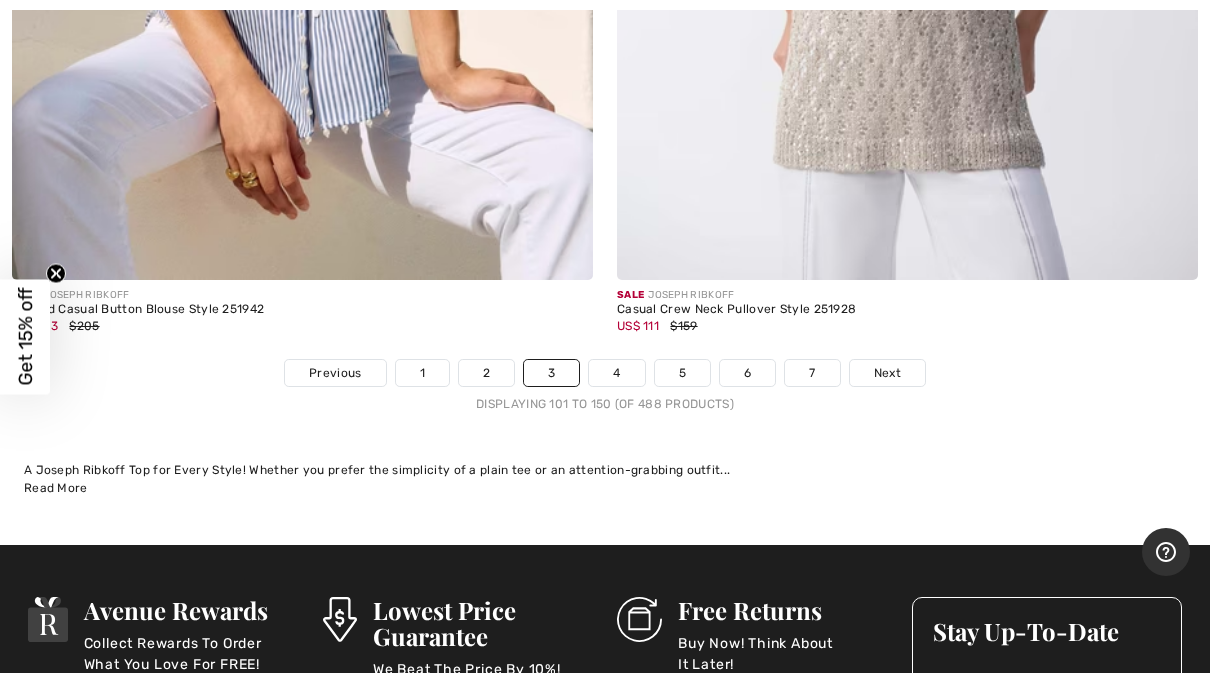 click on "4" at bounding box center (616, 373) 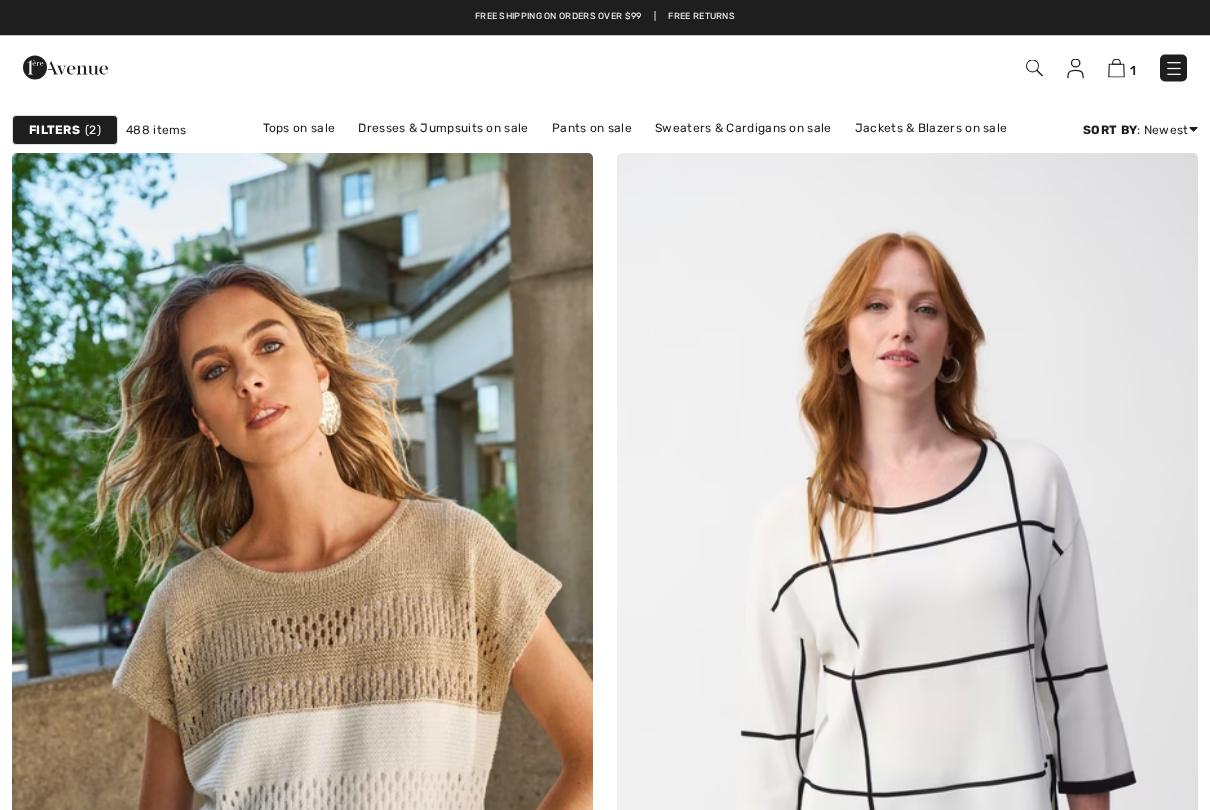 scroll, scrollTop: 0, scrollLeft: 0, axis: both 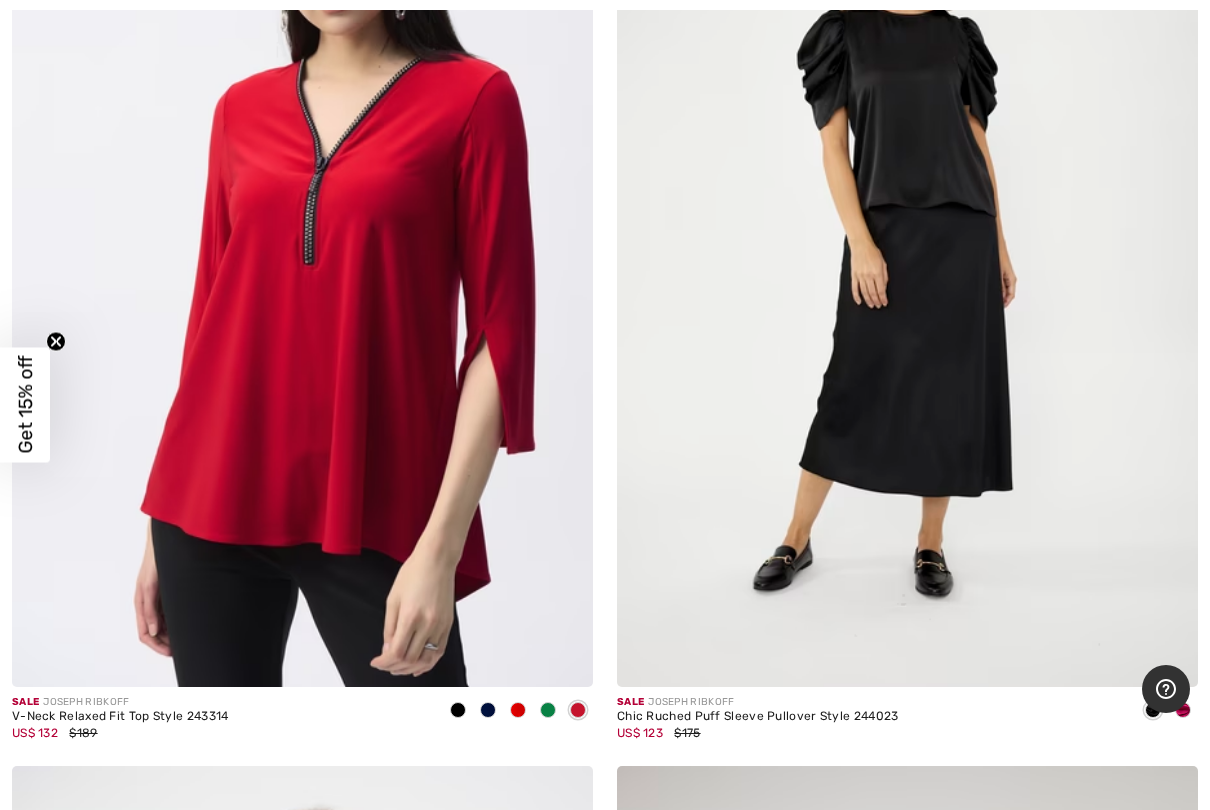 click at bounding box center (302, 252) 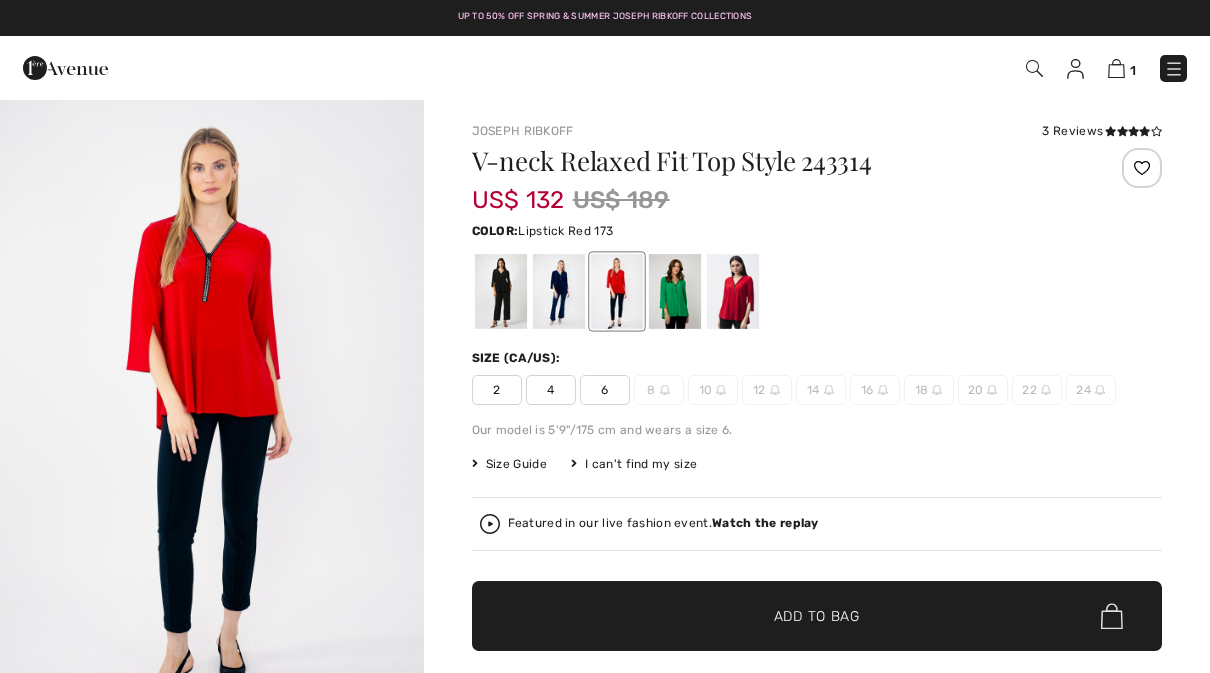 scroll, scrollTop: 0, scrollLeft: 0, axis: both 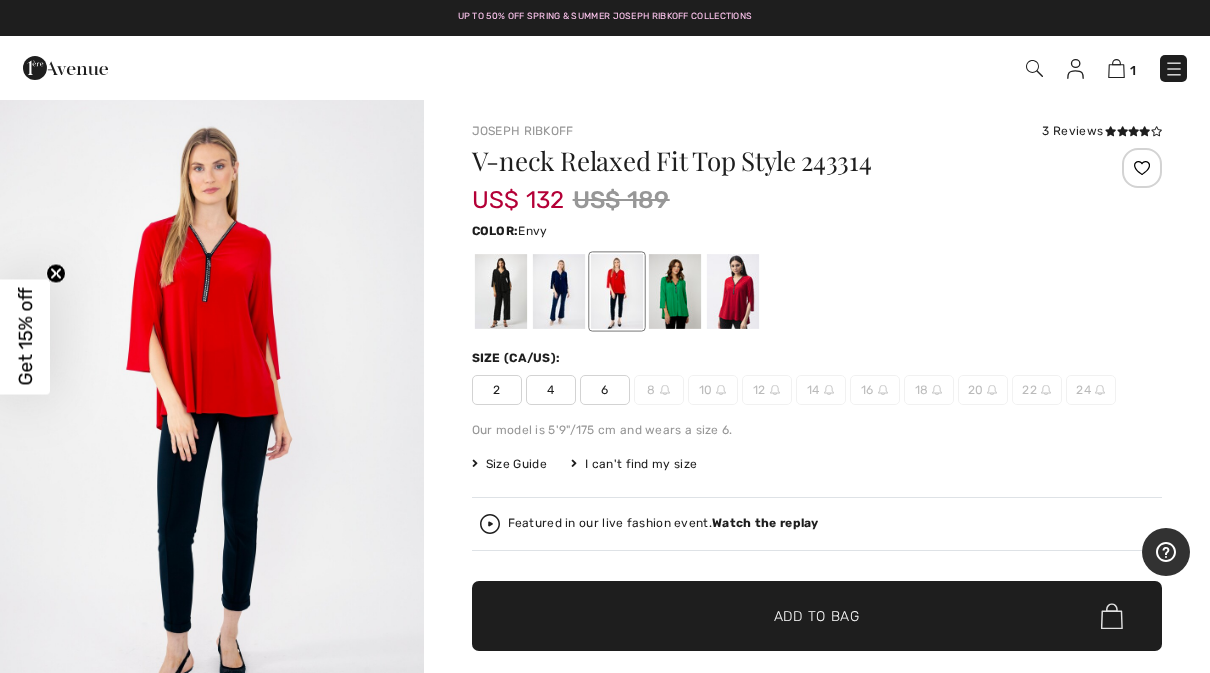 click at bounding box center (674, 291) 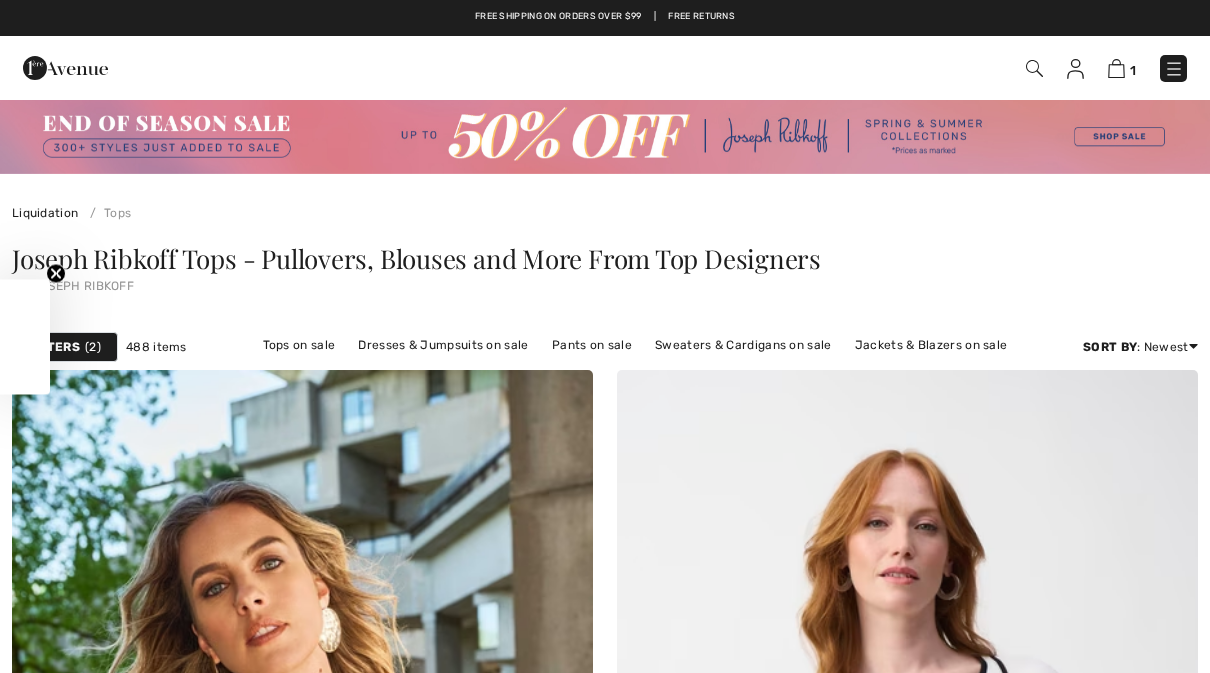 scroll, scrollTop: 12432, scrollLeft: 0, axis: vertical 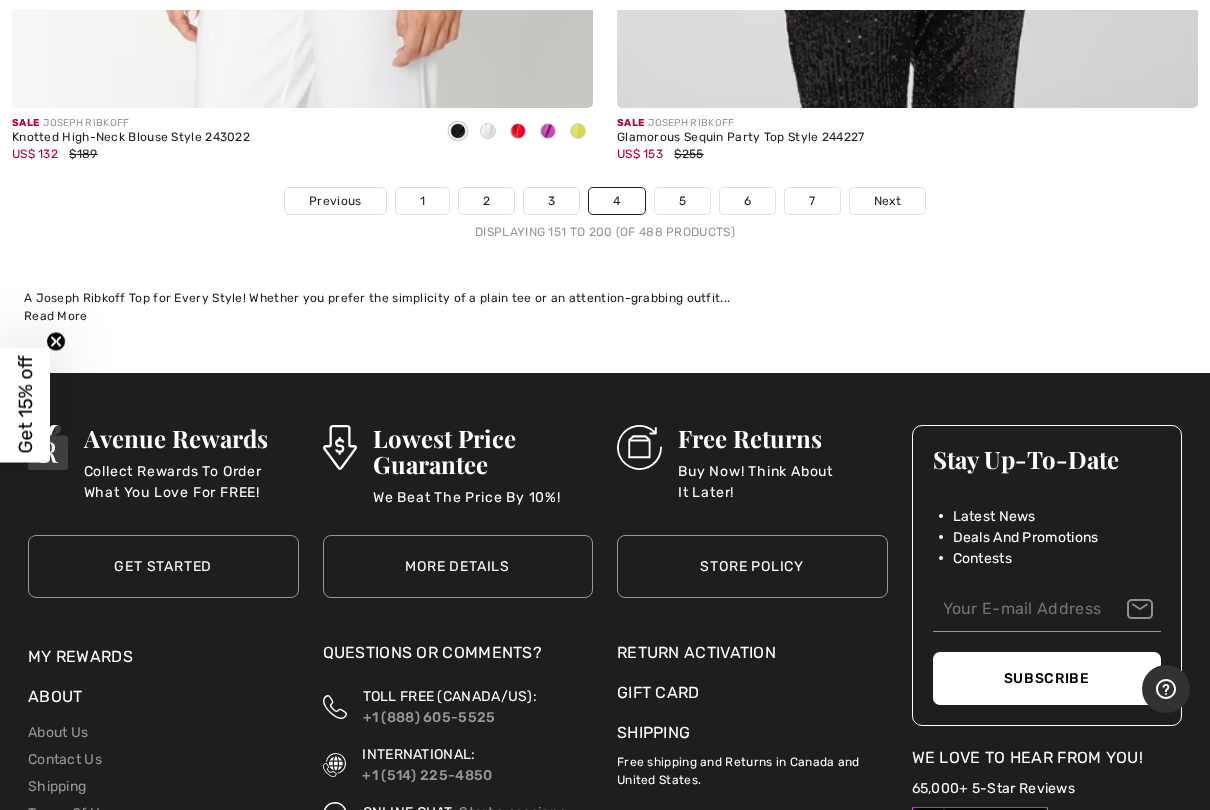 click on "5" at bounding box center [682, 201] 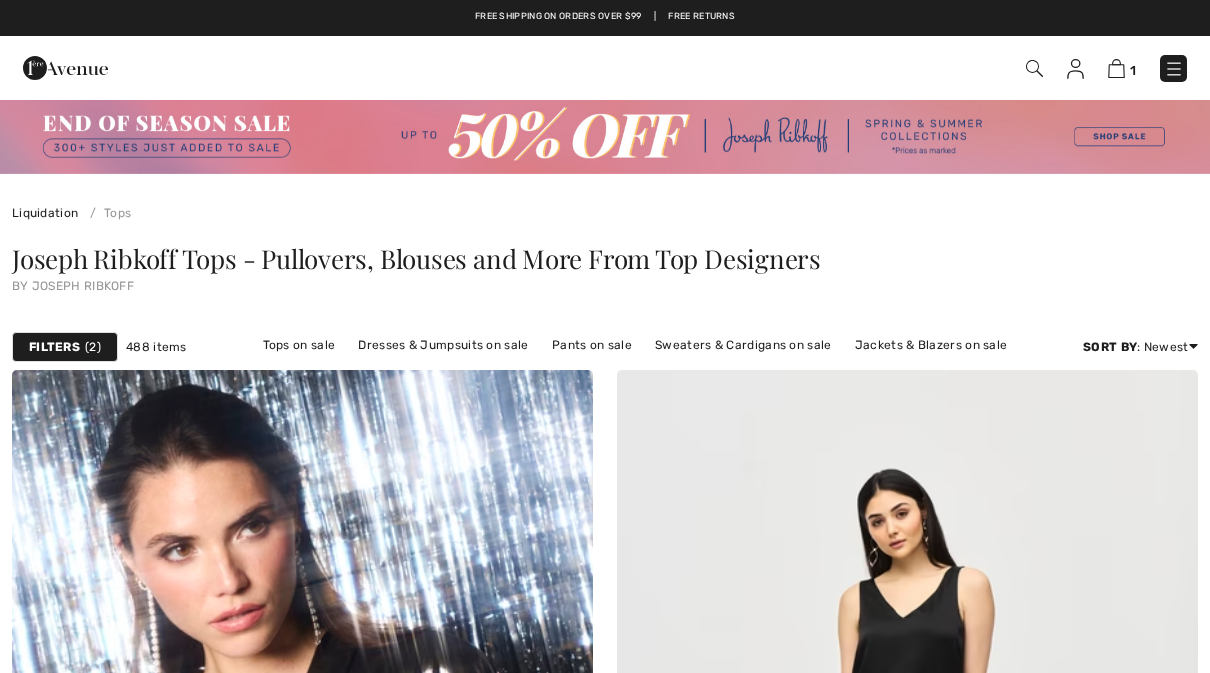 scroll, scrollTop: 0, scrollLeft: 0, axis: both 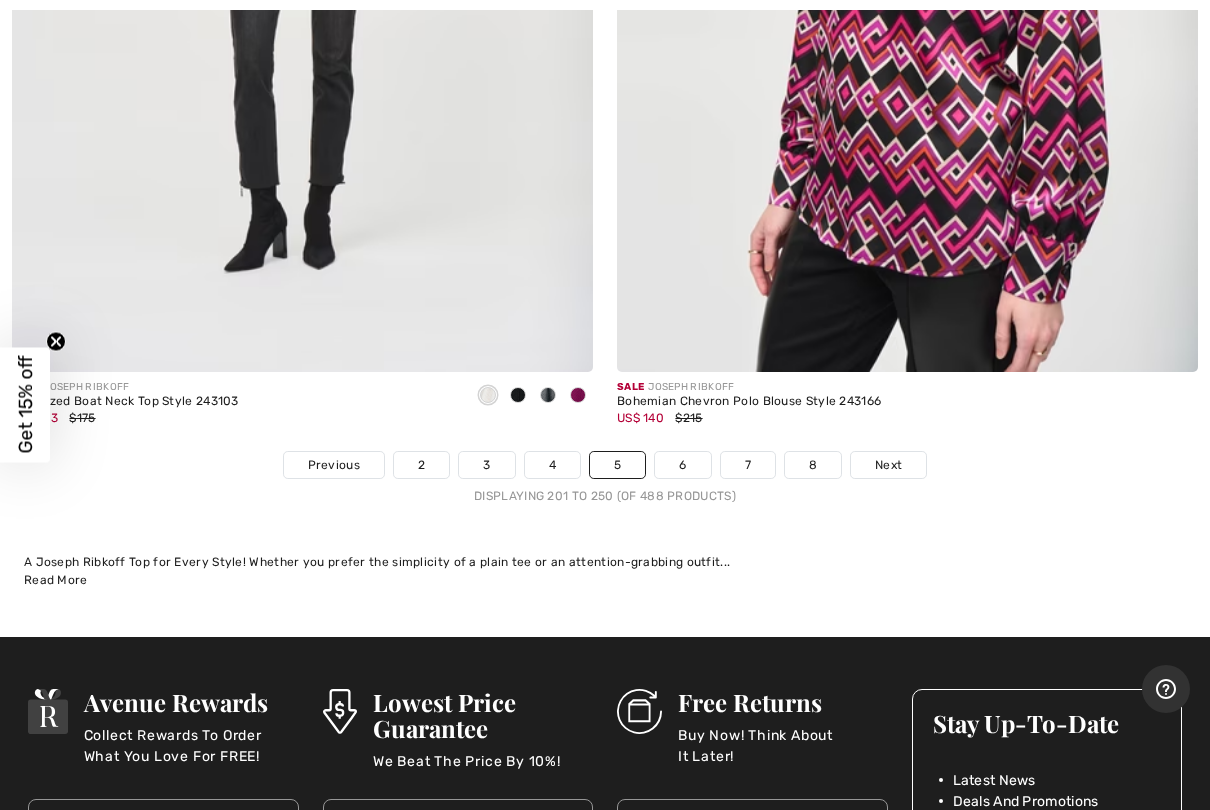 click on "6" at bounding box center (682, 465) 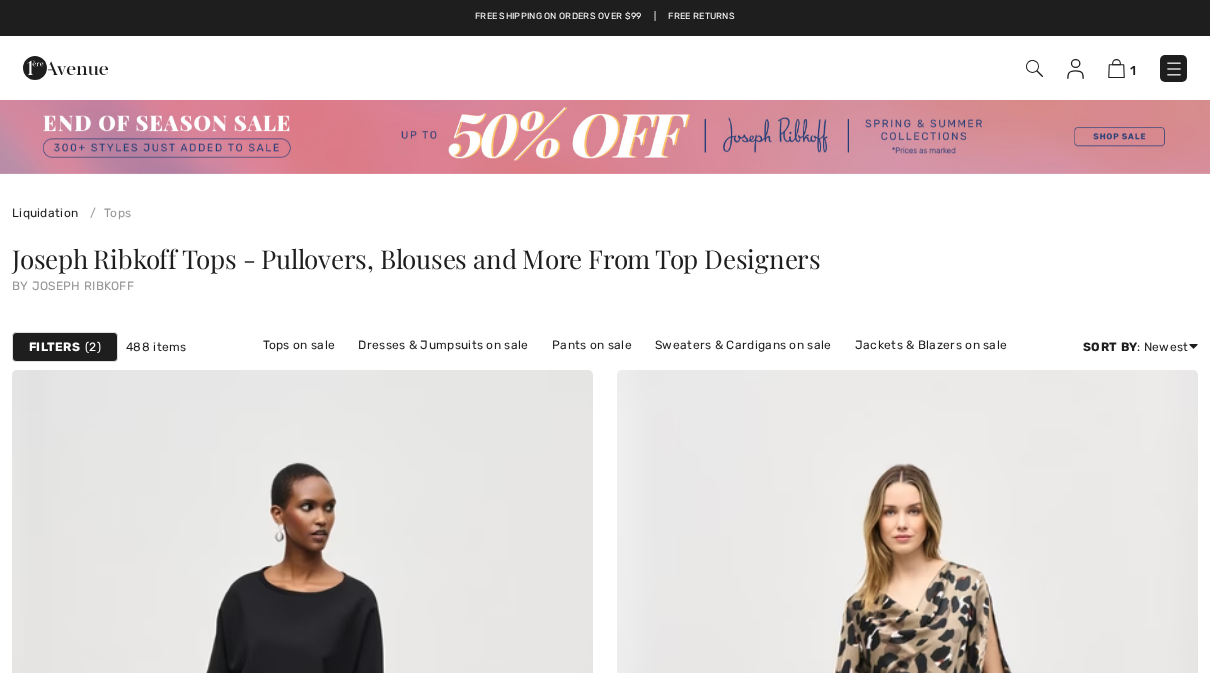 scroll, scrollTop: 0, scrollLeft: 0, axis: both 